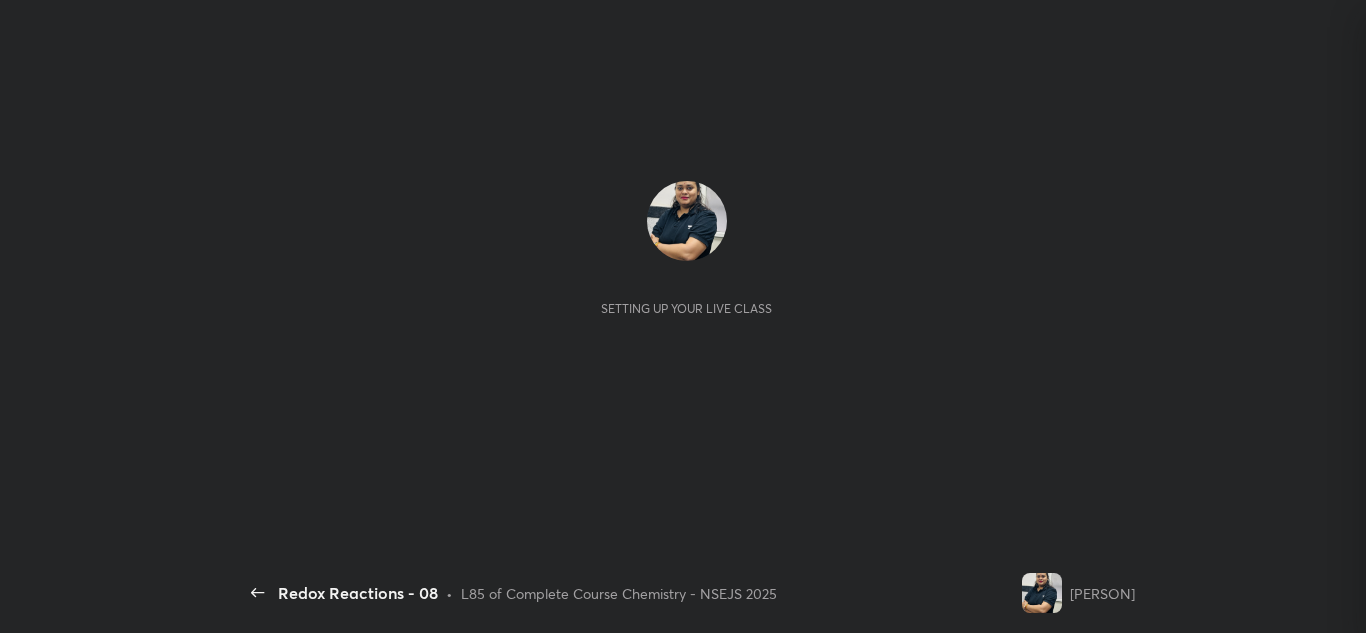 scroll, scrollTop: 0, scrollLeft: 0, axis: both 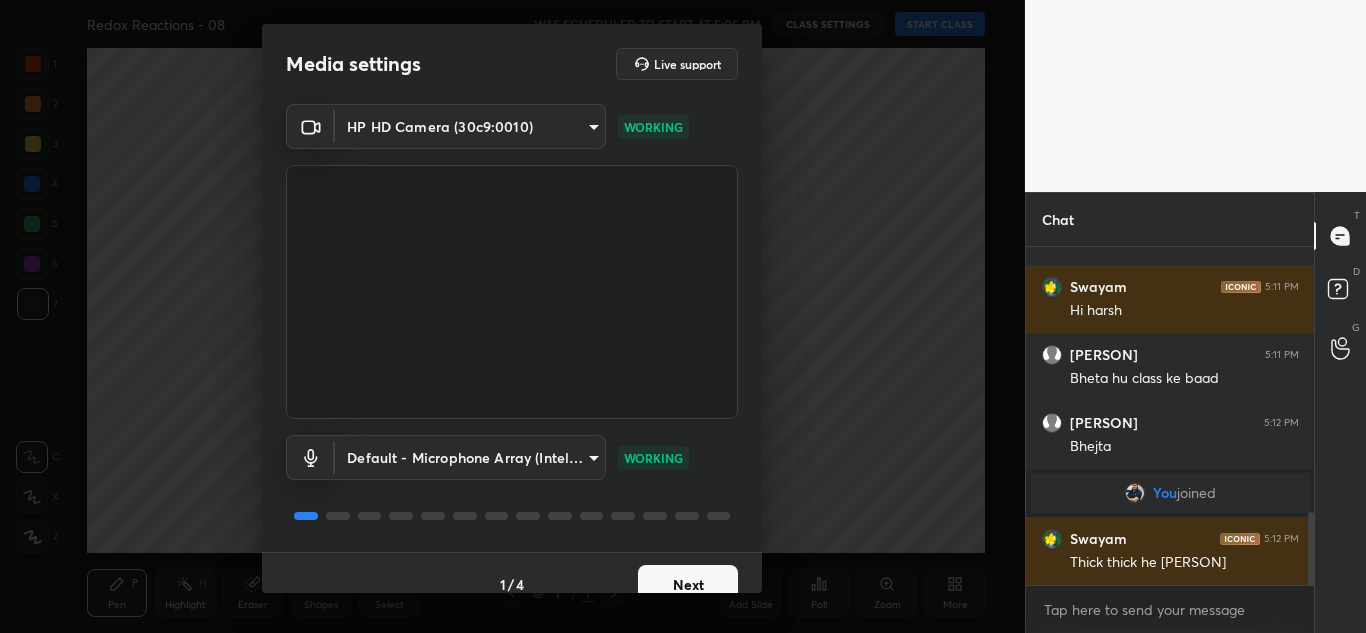 click on "Next" at bounding box center (688, 585) 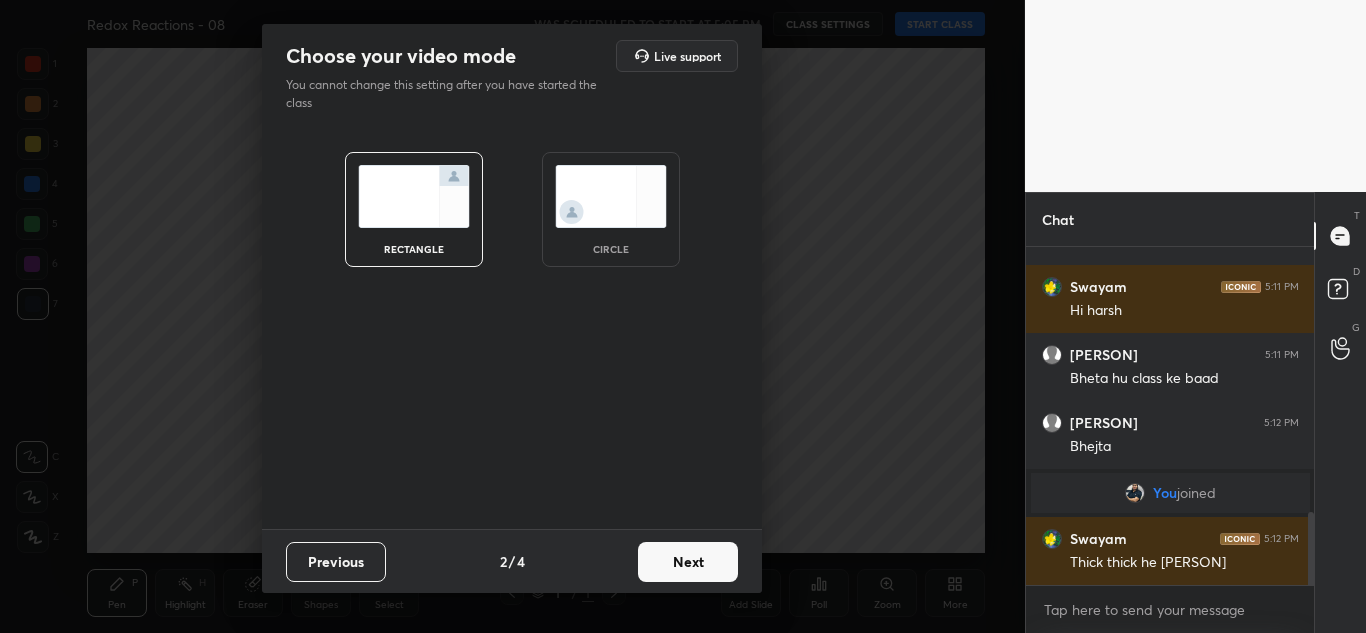 click on "Next" at bounding box center [688, 562] 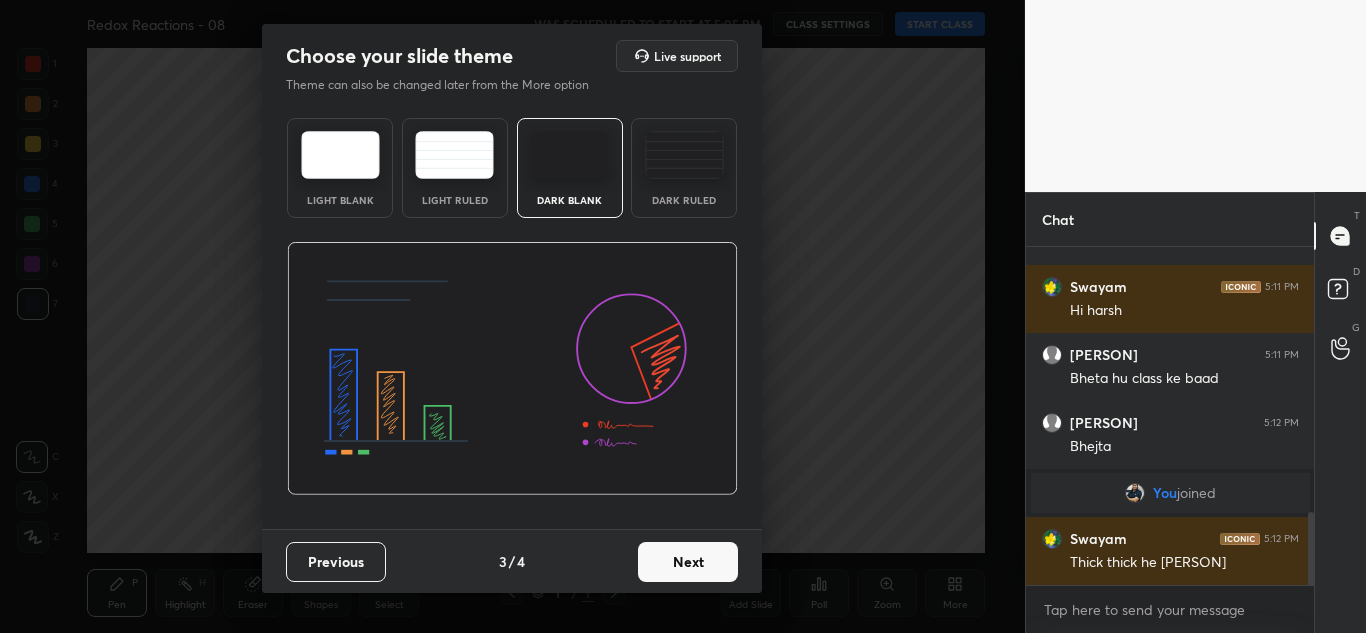 click on "Next" at bounding box center (688, 562) 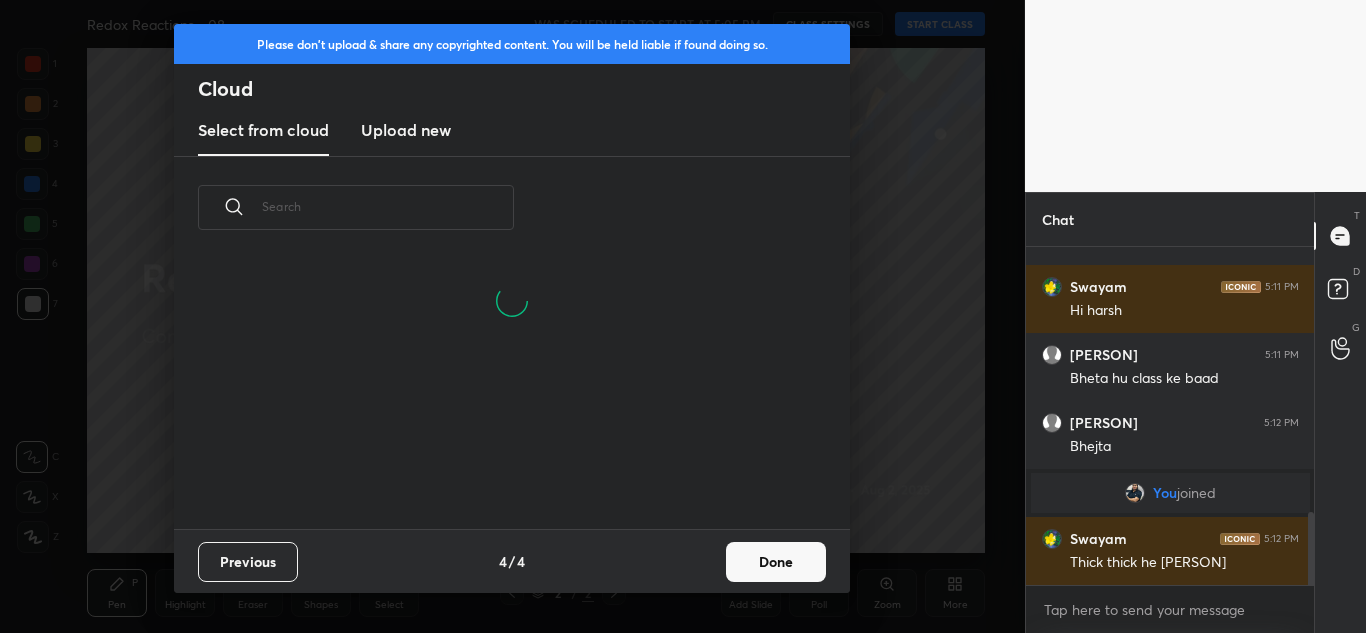 click on "Done" at bounding box center [776, 562] 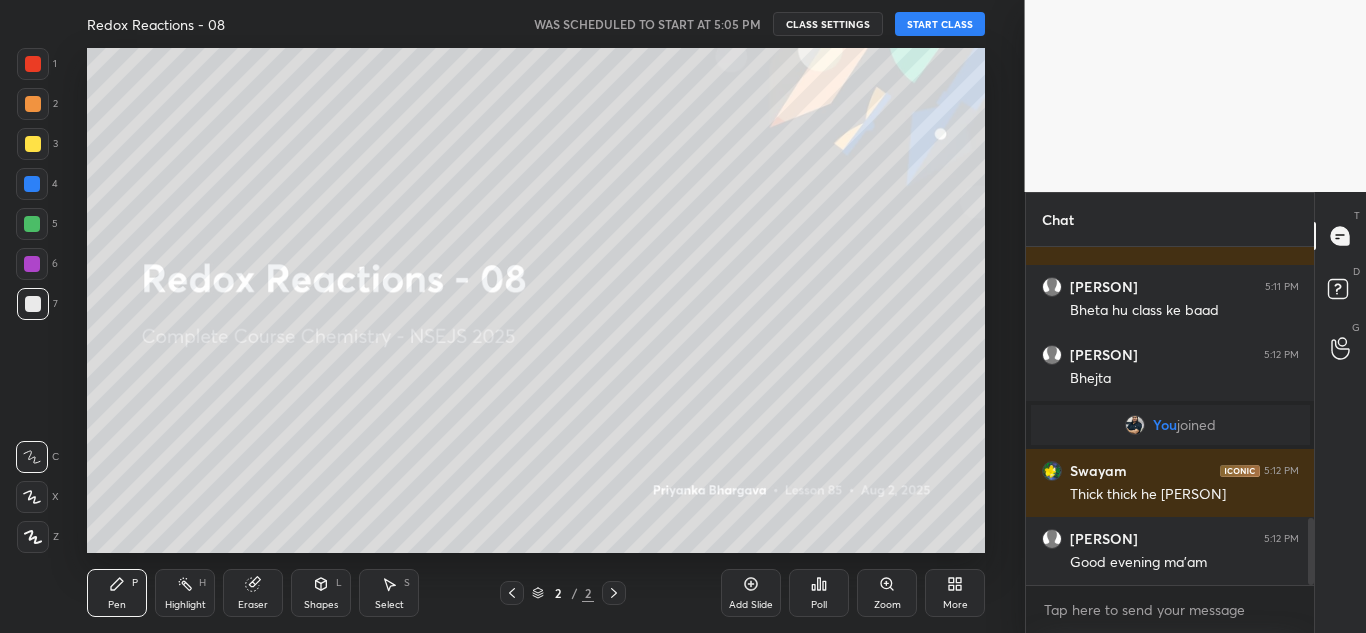 scroll, scrollTop: 1372, scrollLeft: 0, axis: vertical 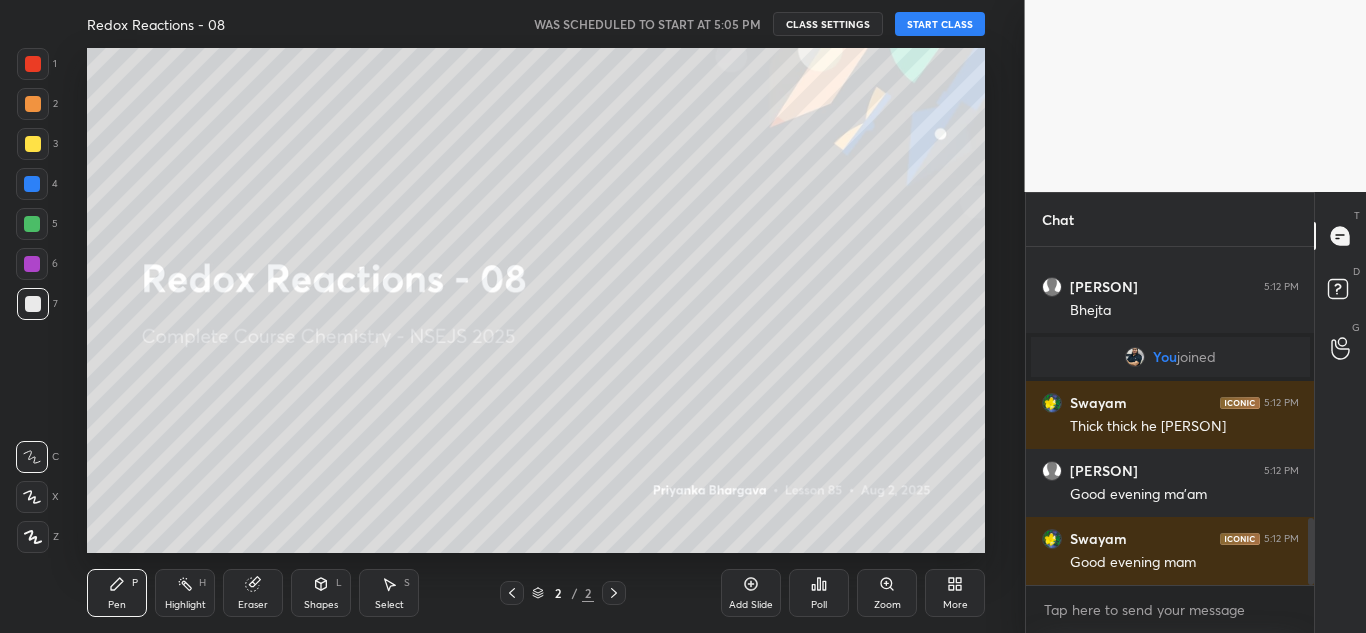 click on "START CLASS" at bounding box center (940, 24) 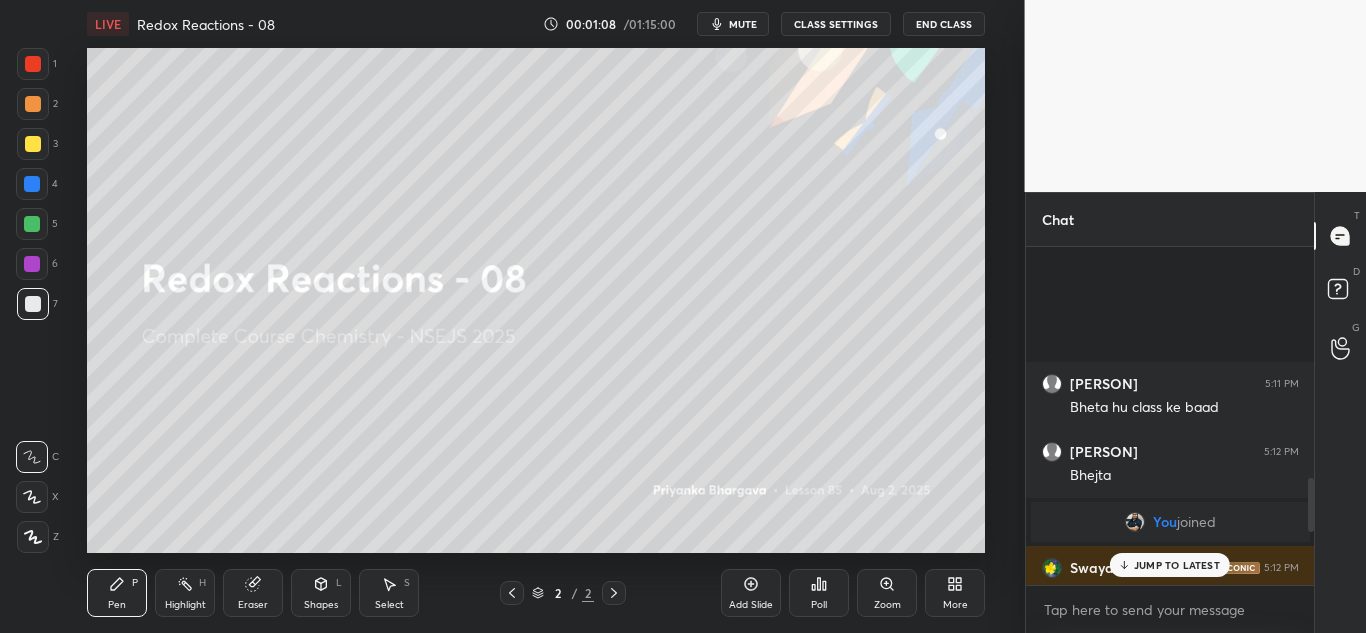 scroll, scrollTop: 1770, scrollLeft: 0, axis: vertical 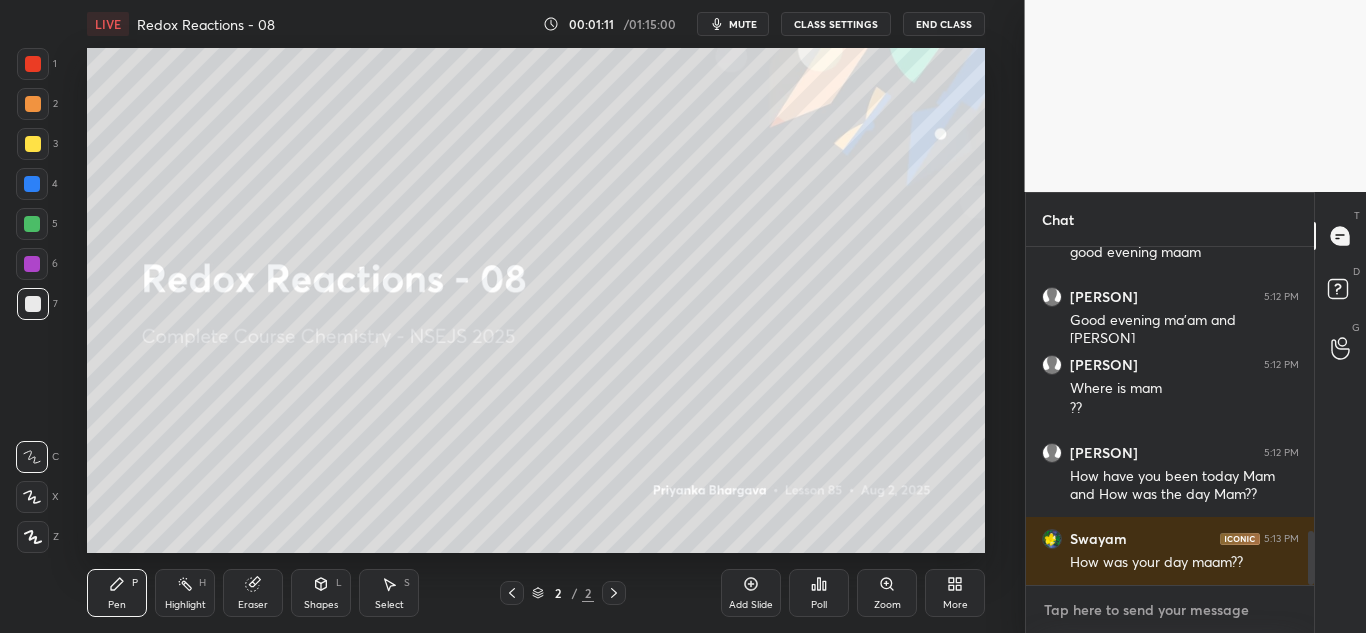 click at bounding box center (1170, 610) 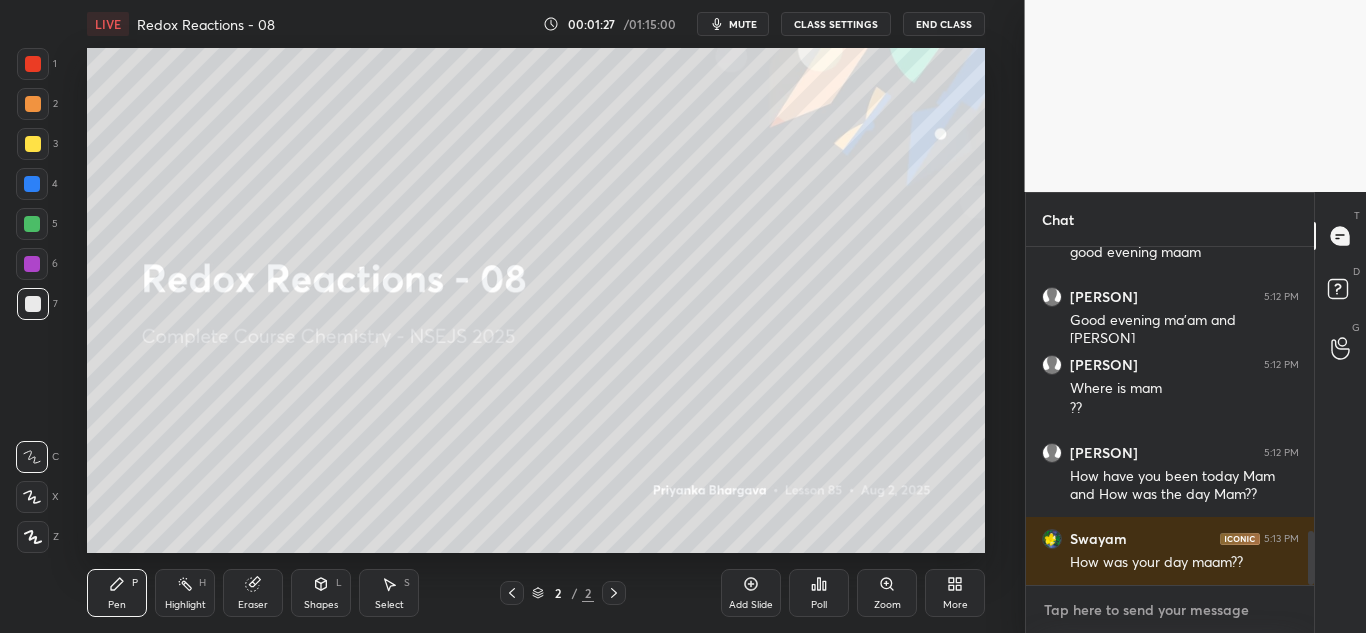 scroll, scrollTop: 291, scrollLeft: 282, axis: both 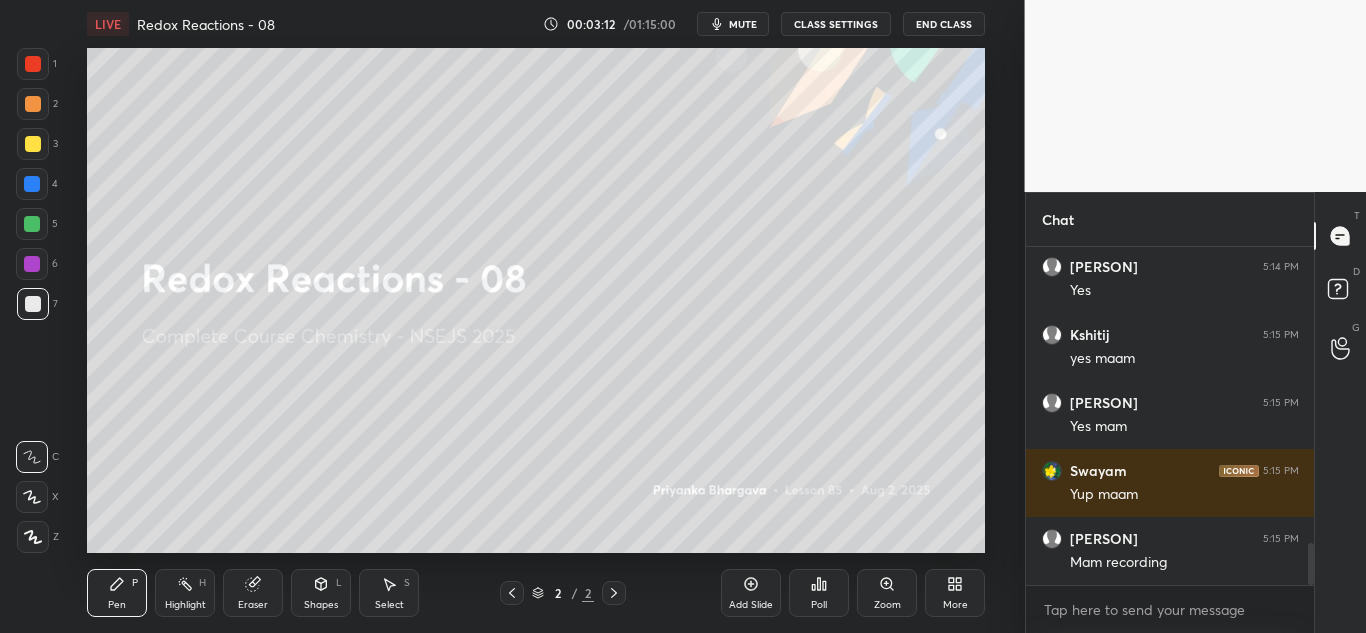 click 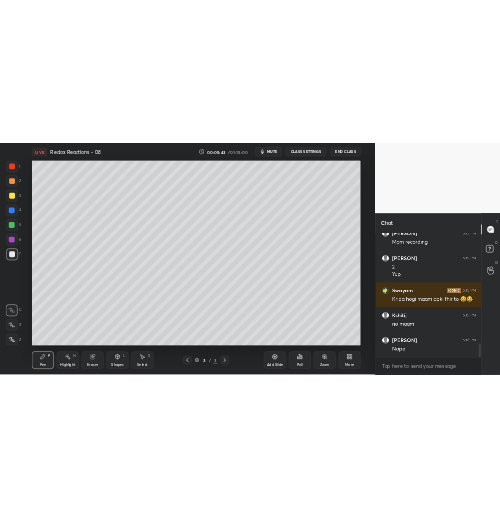 scroll, scrollTop: 2760, scrollLeft: 0, axis: vertical 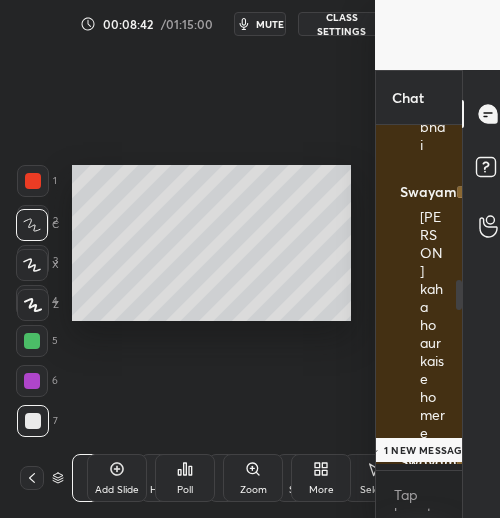 click on "1 NEW MESSAGE" at bounding box center (426, 450) 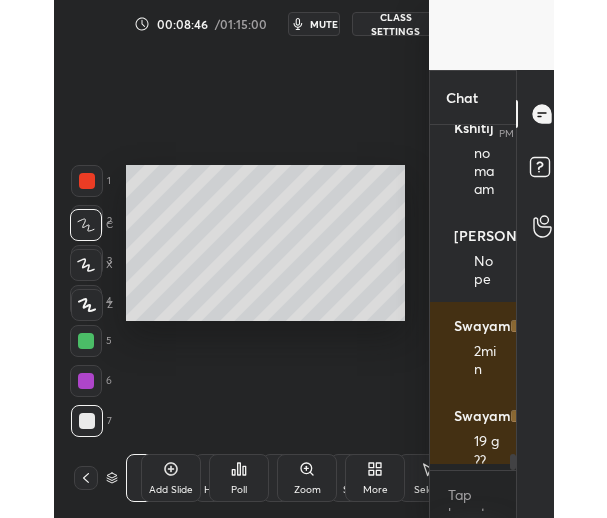 scroll, scrollTop: 7043, scrollLeft: 0, axis: vertical 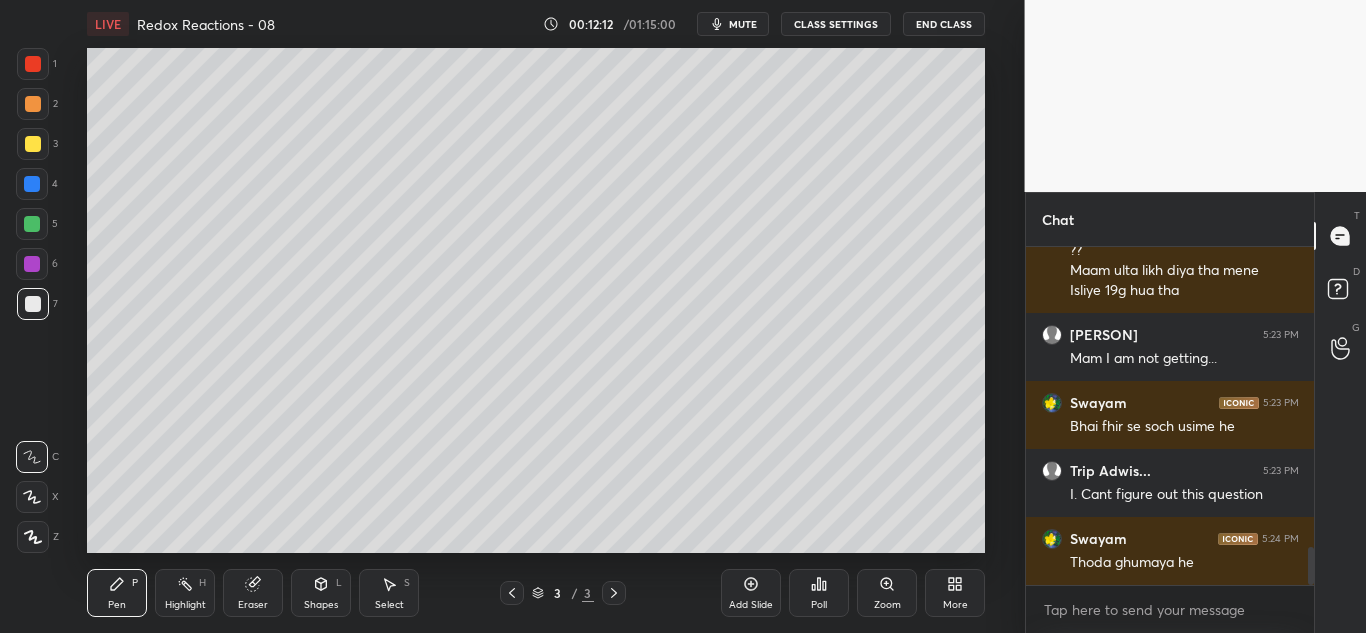 drag, startPoint x: 35, startPoint y: 224, endPoint x: 83, endPoint y: 212, distance: 49.47727 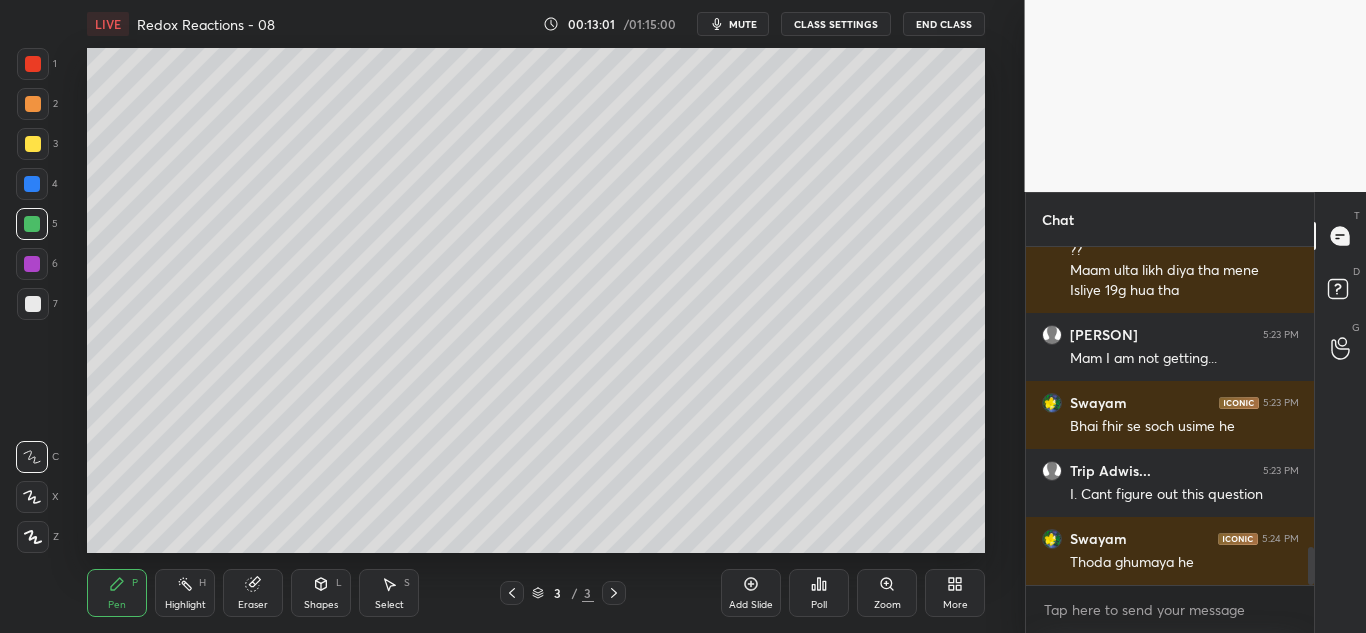 click at bounding box center (33, 104) 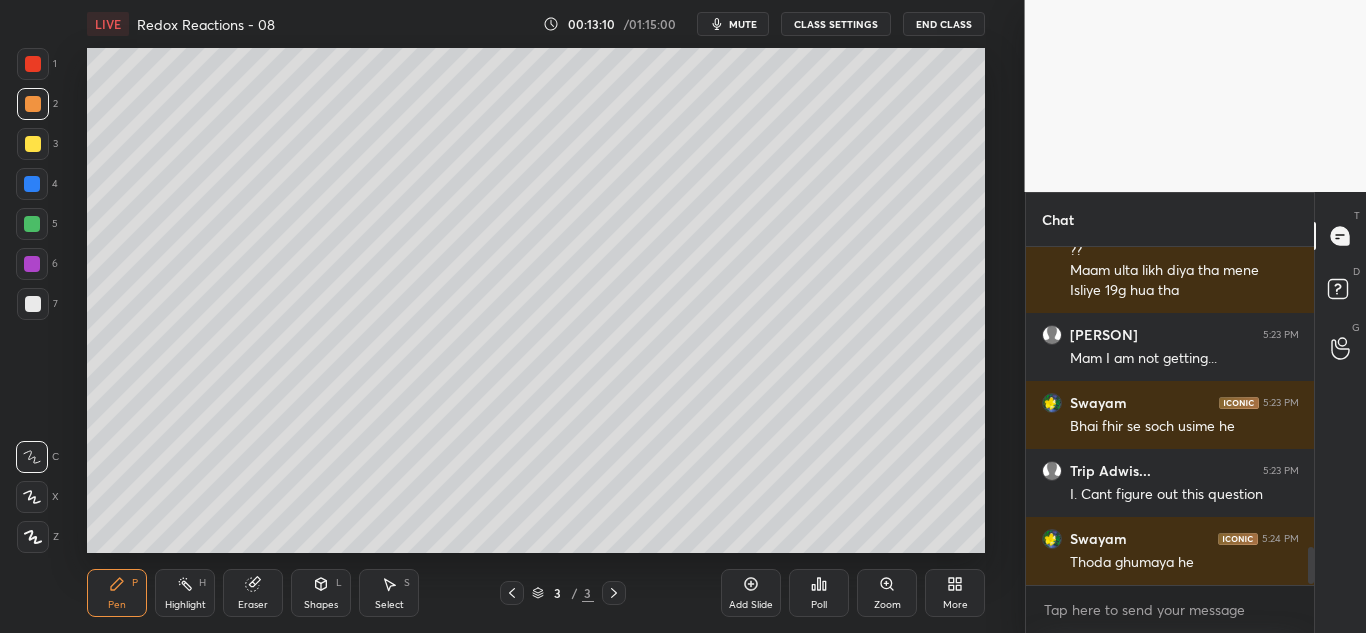 scroll, scrollTop: 2756, scrollLeft: 0, axis: vertical 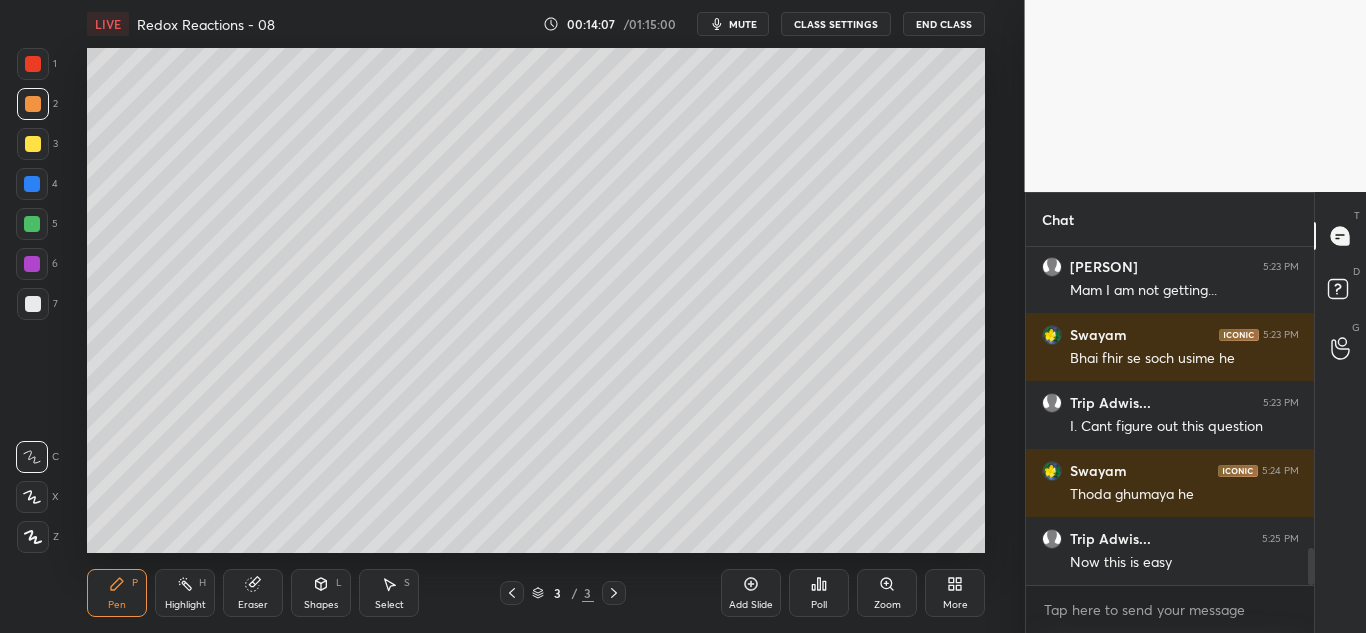 drag, startPoint x: 32, startPoint y: 187, endPoint x: 73, endPoint y: 211, distance: 47.507893 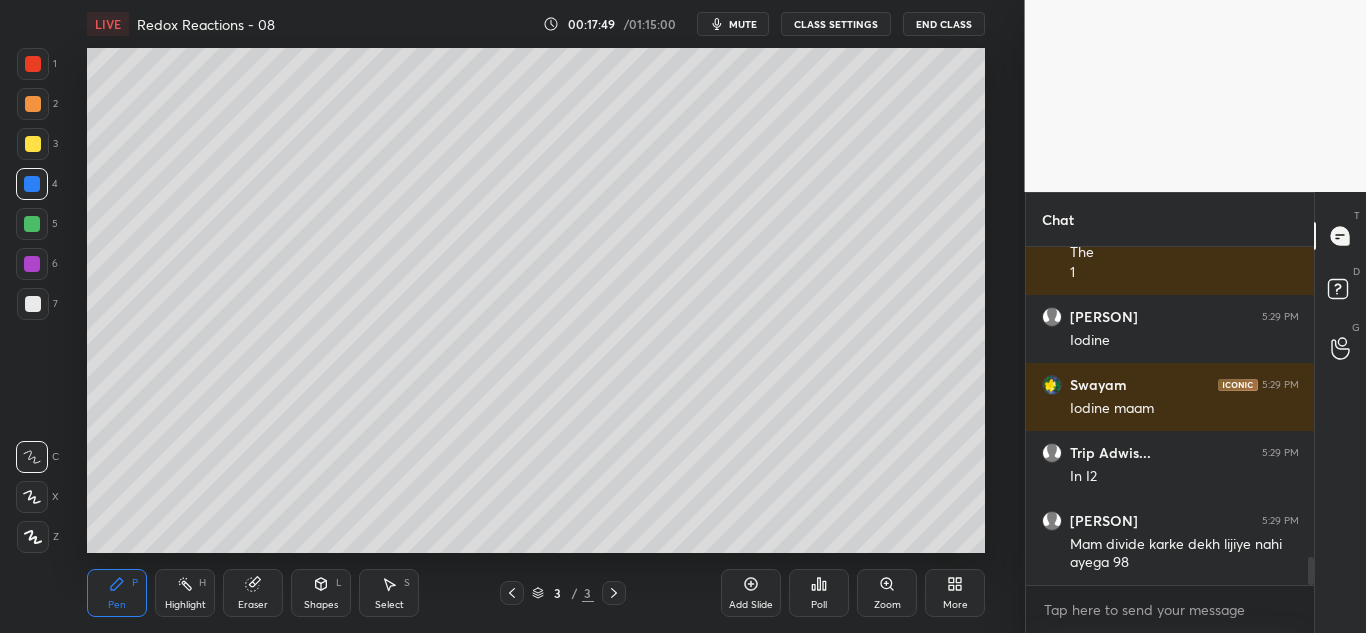 scroll, scrollTop: 3684, scrollLeft: 0, axis: vertical 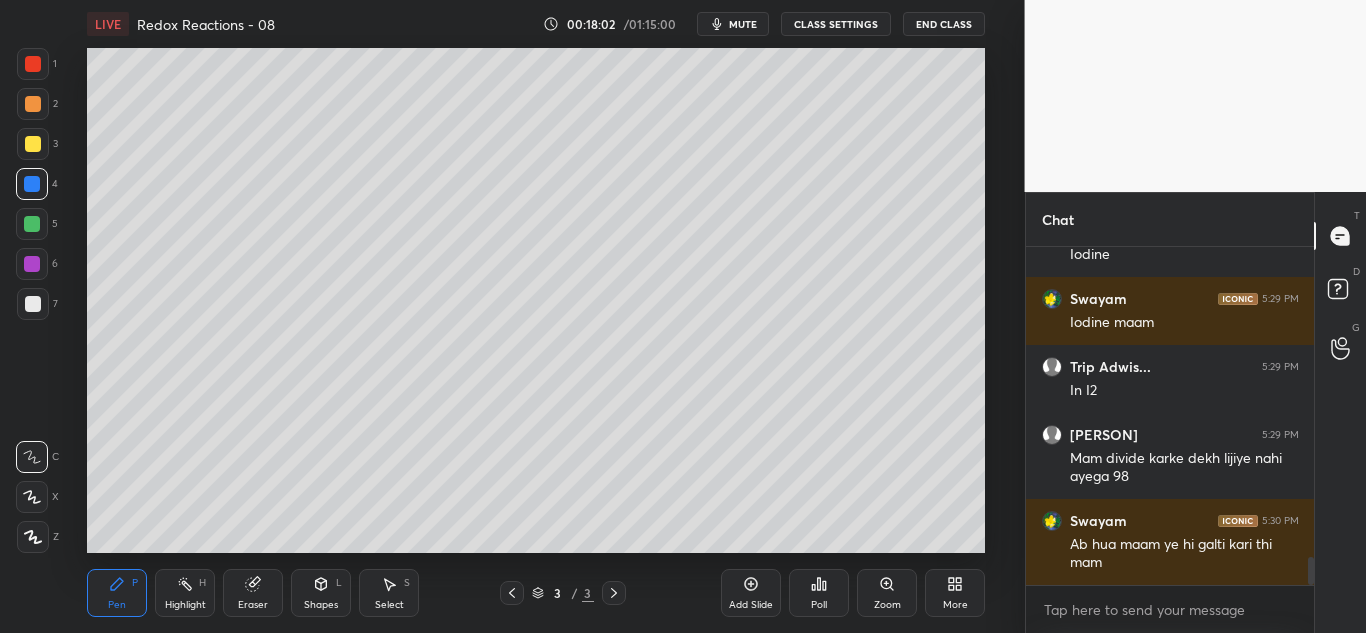 click on "Add Slide" at bounding box center [751, 593] 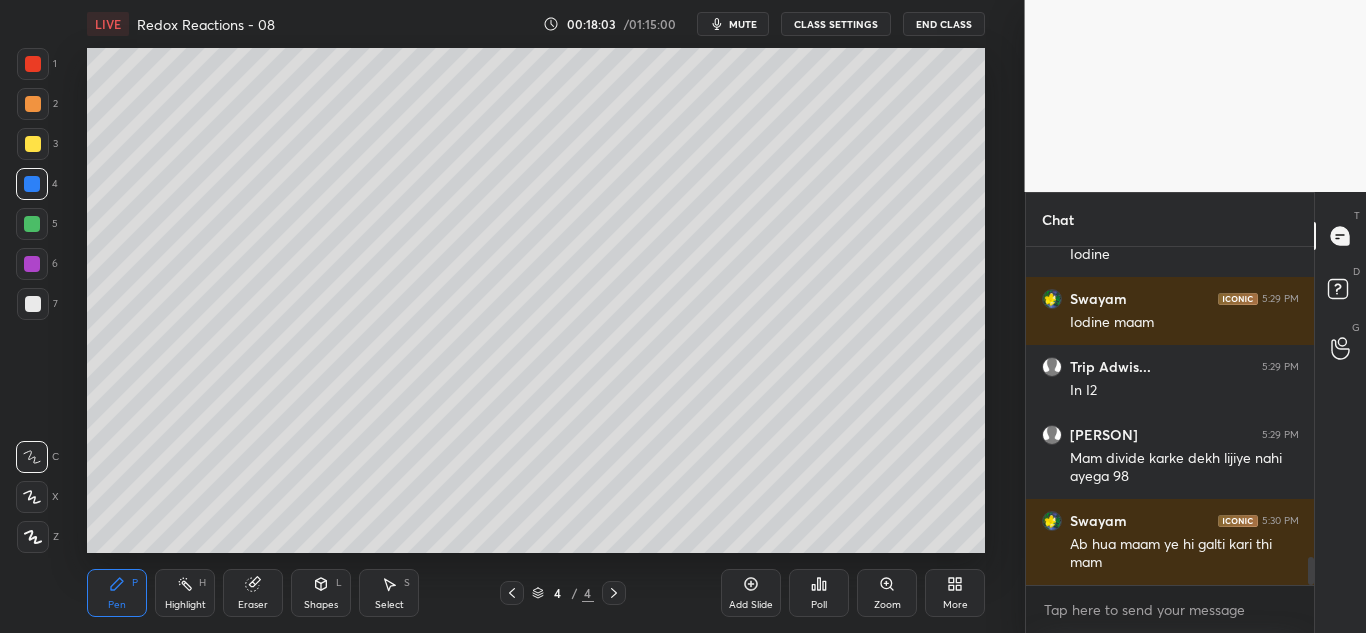 click at bounding box center [33, 304] 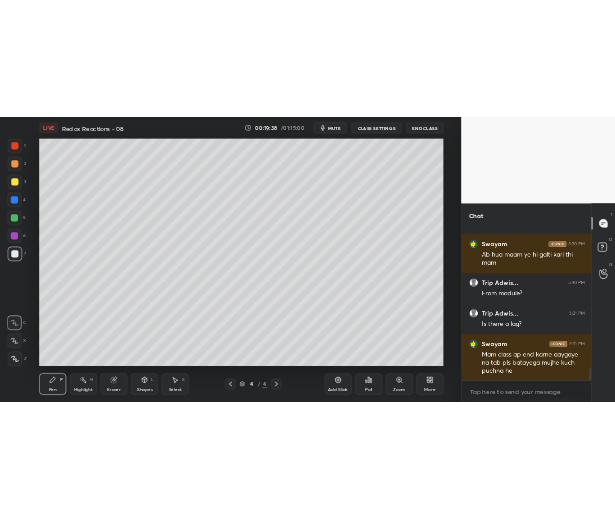 scroll, scrollTop: 3992, scrollLeft: 0, axis: vertical 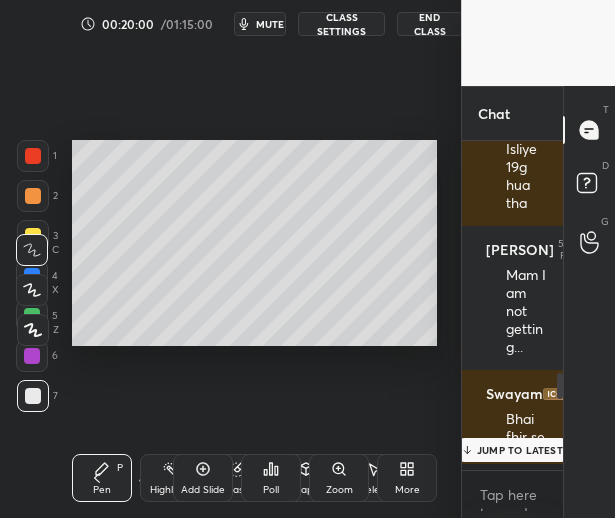 click on "JUMP TO LATEST" at bounding box center [520, 450] 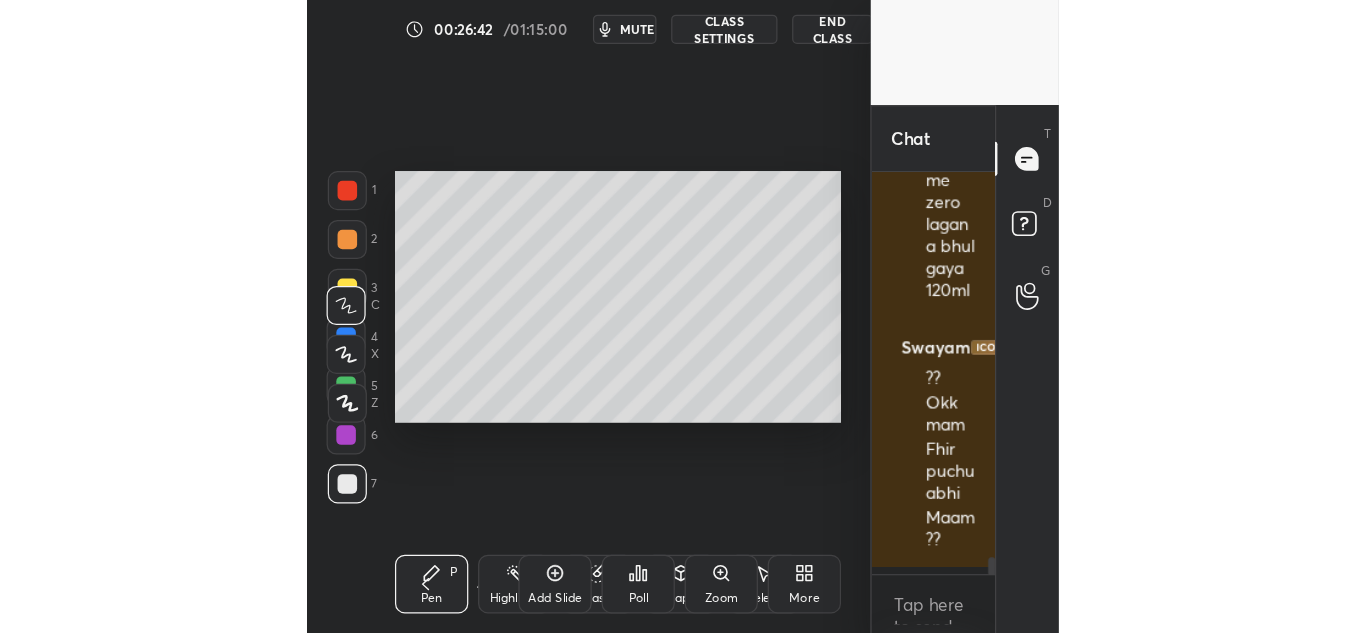 scroll, scrollTop: 7253, scrollLeft: 0, axis: vertical 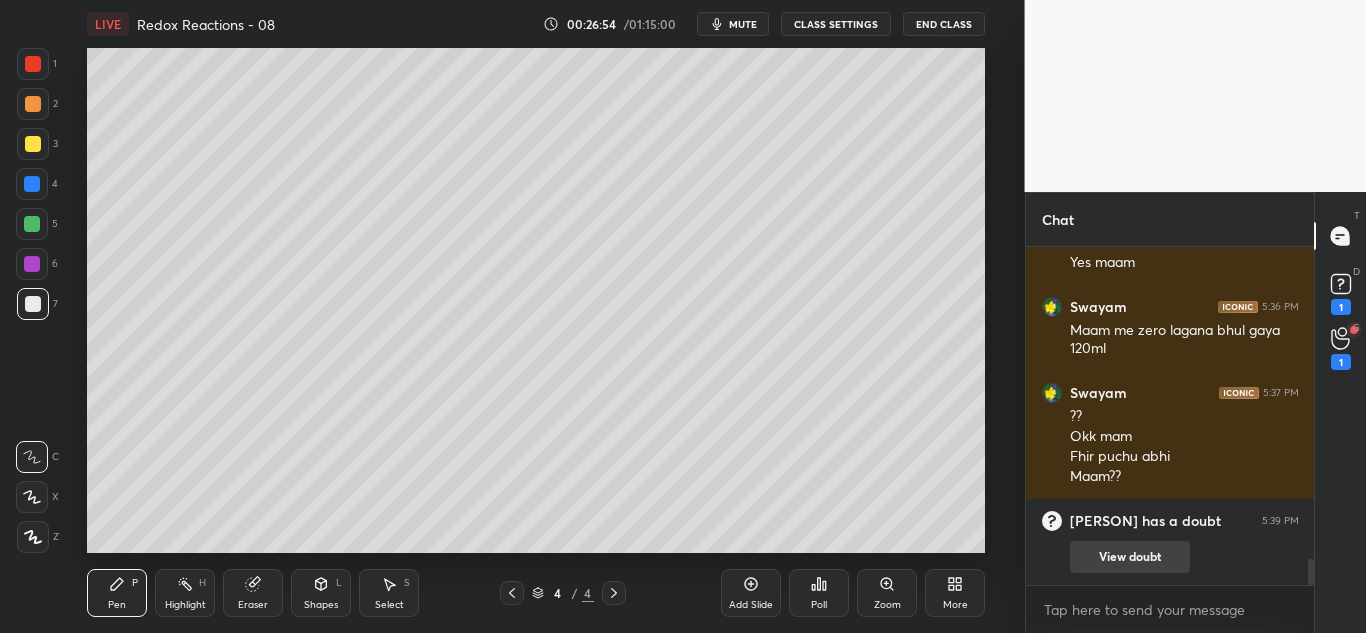 click on "View doubt" at bounding box center [1130, 557] 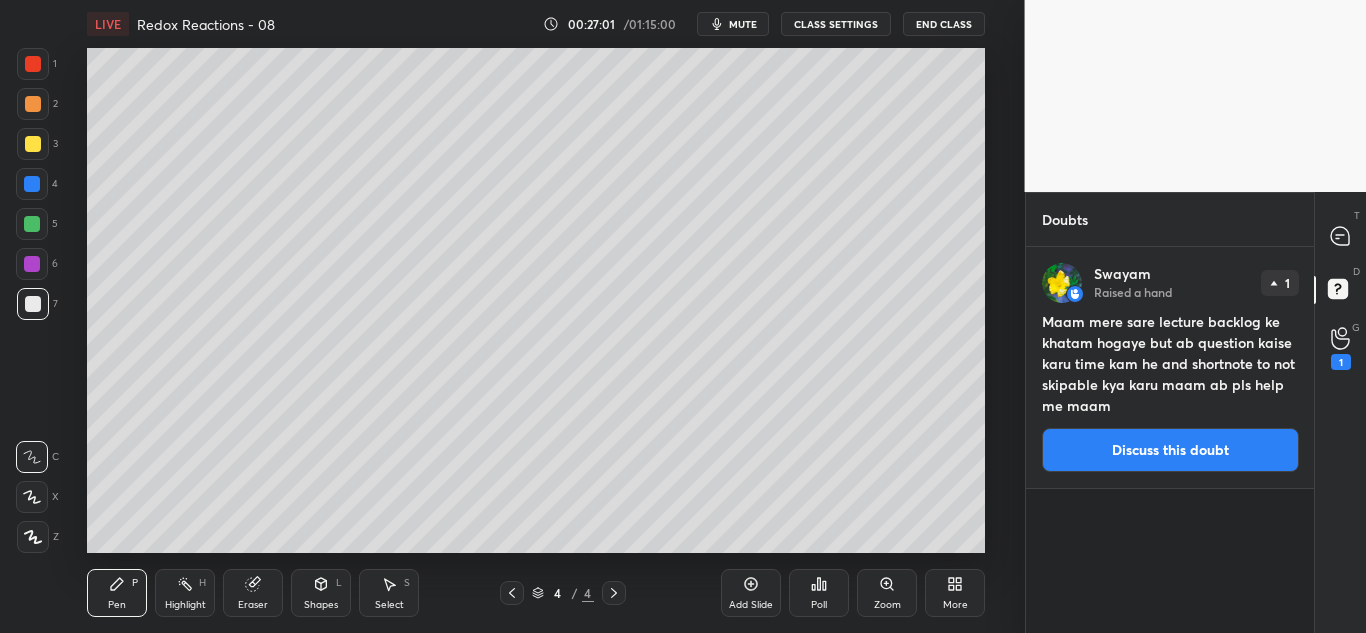 click on "Discuss this doubt" at bounding box center (1170, 450) 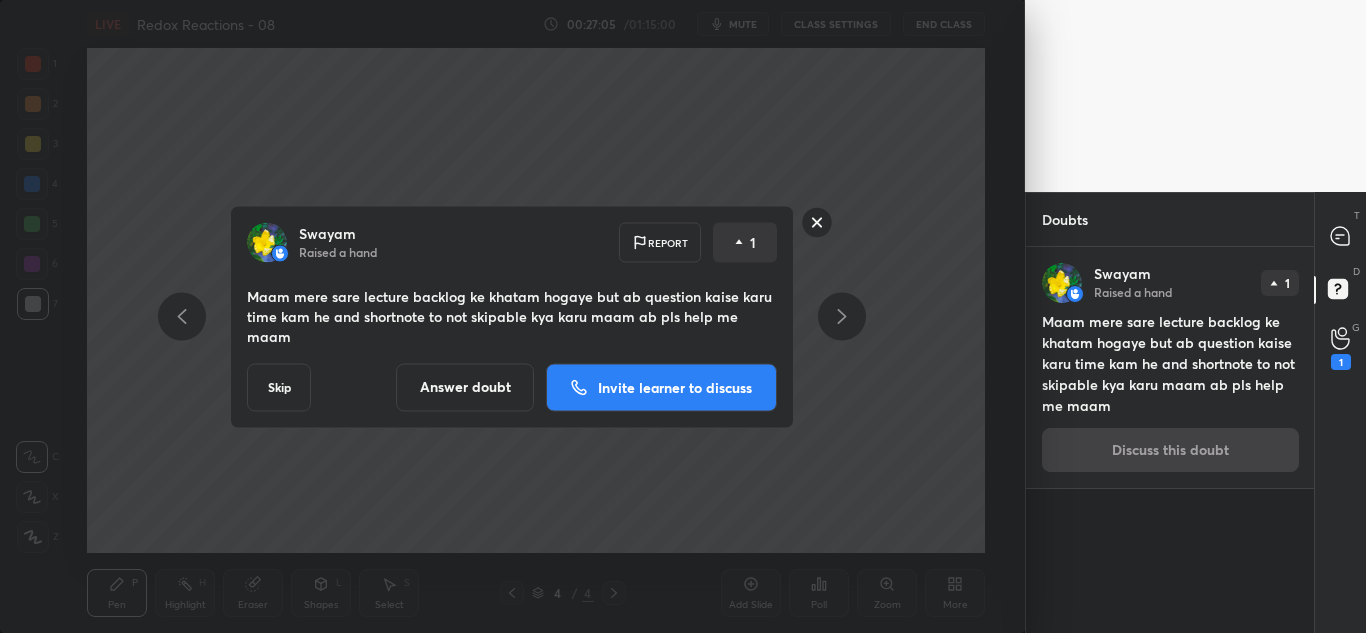 click on "Invite learner to discuss" at bounding box center [675, 387] 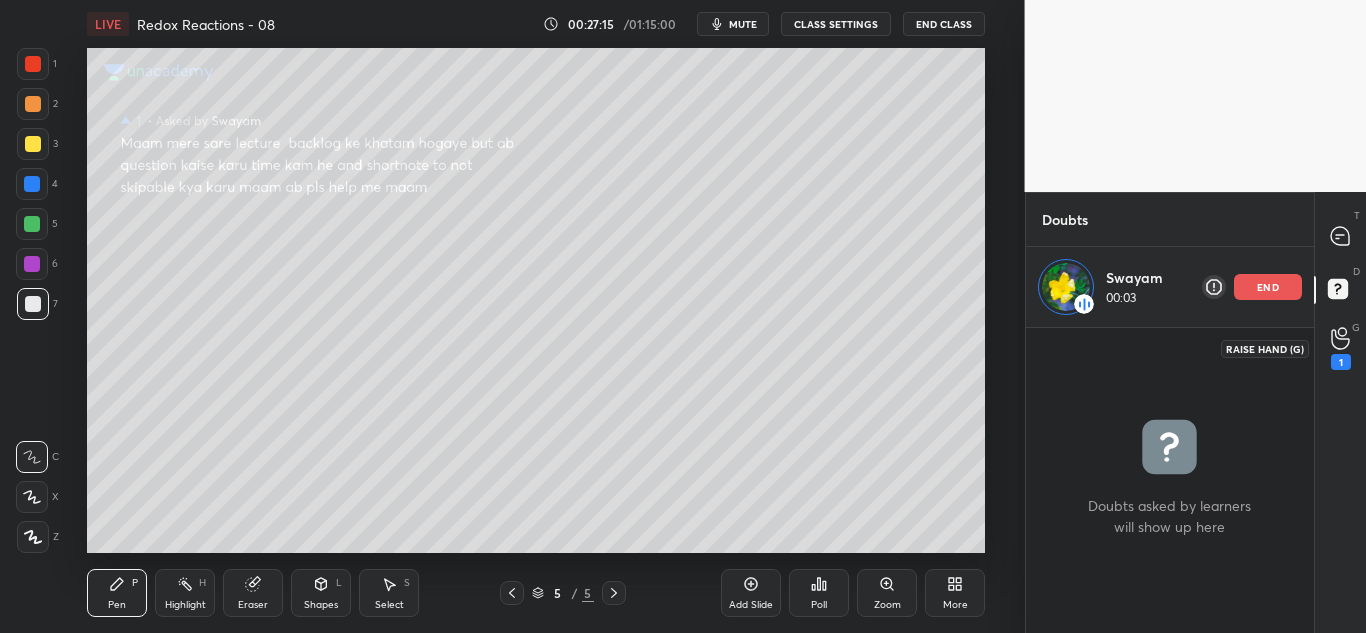 click 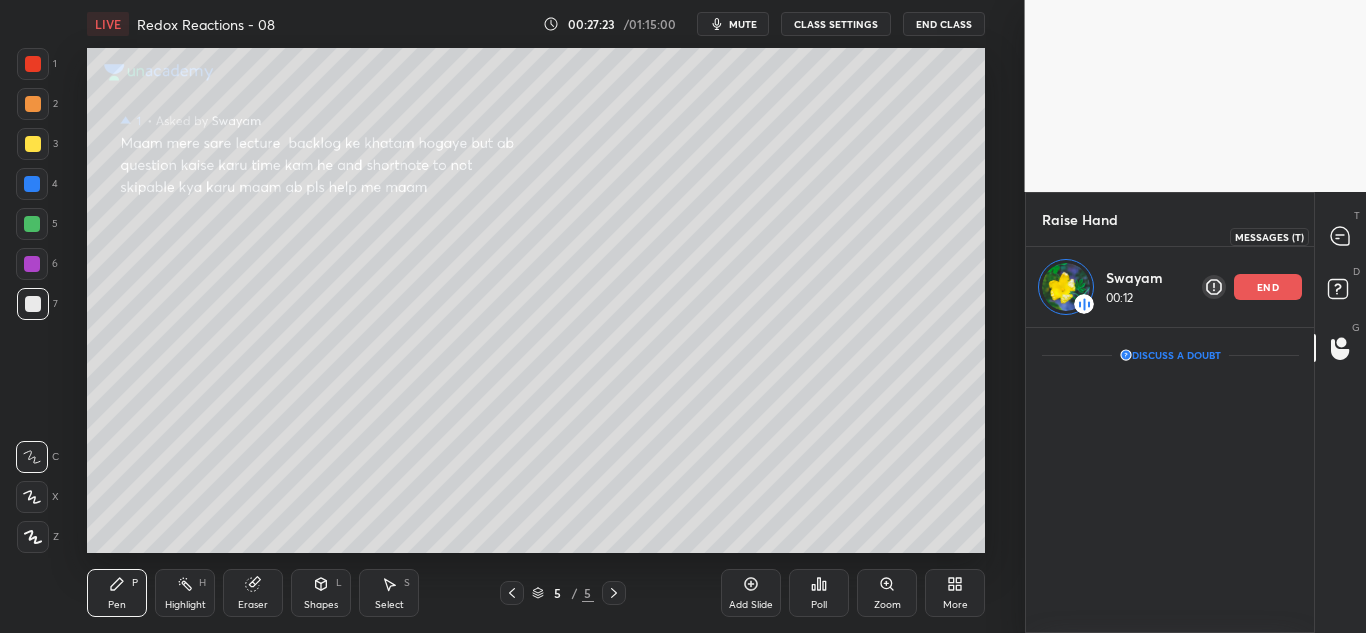 click 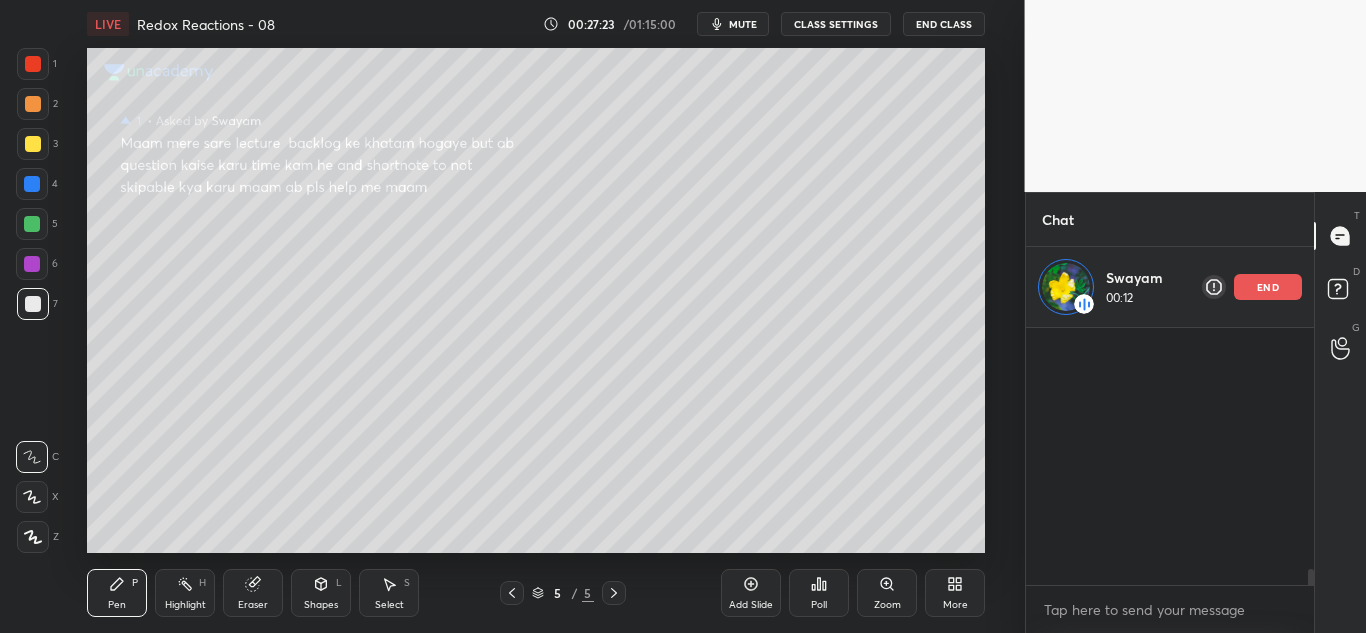 scroll, scrollTop: 3937, scrollLeft: 0, axis: vertical 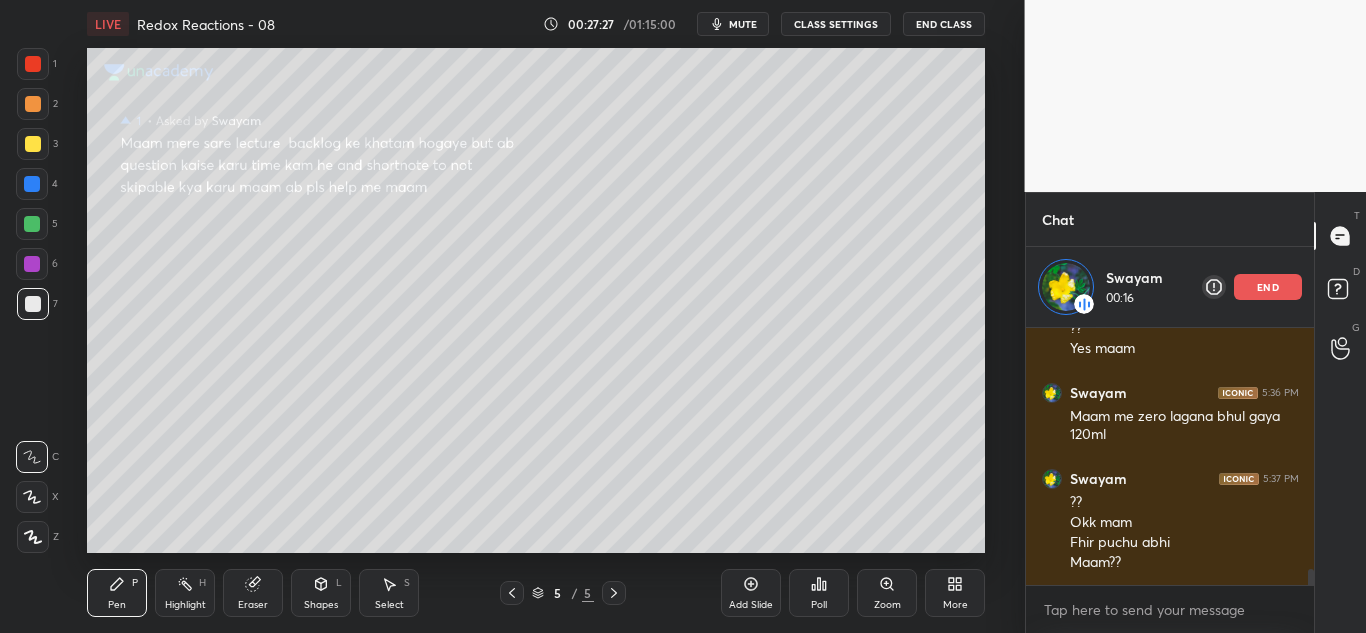 click 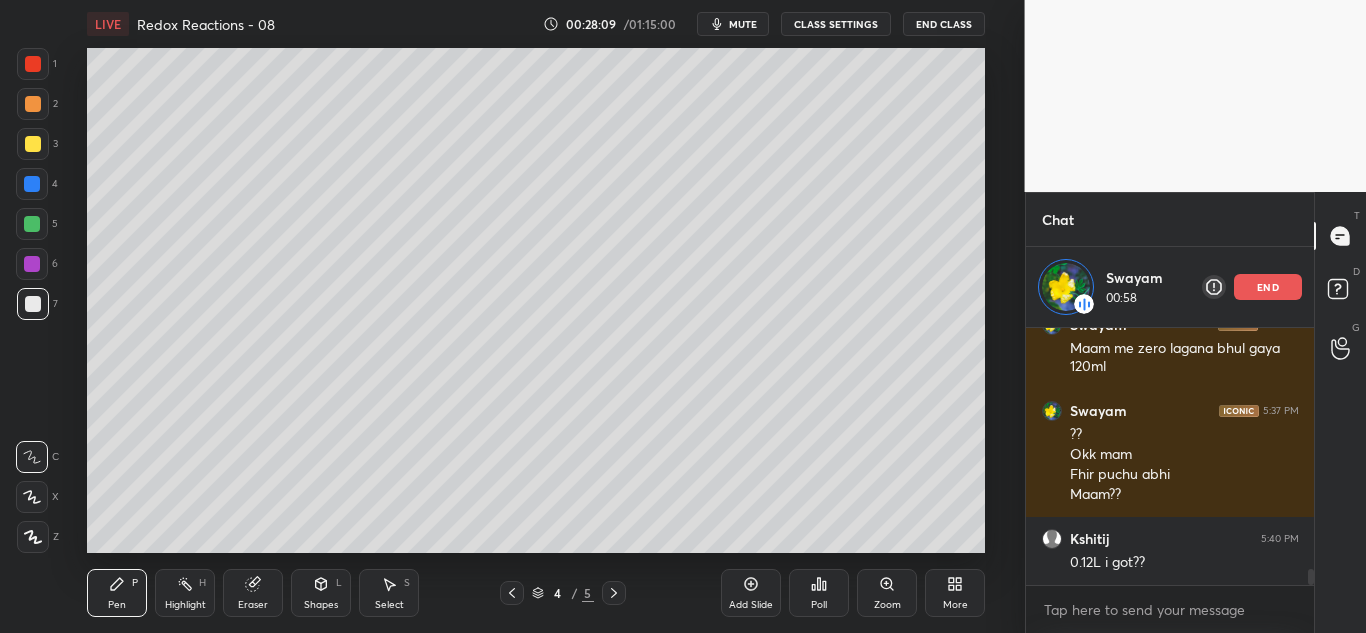 scroll, scrollTop: 4025, scrollLeft: 0, axis: vertical 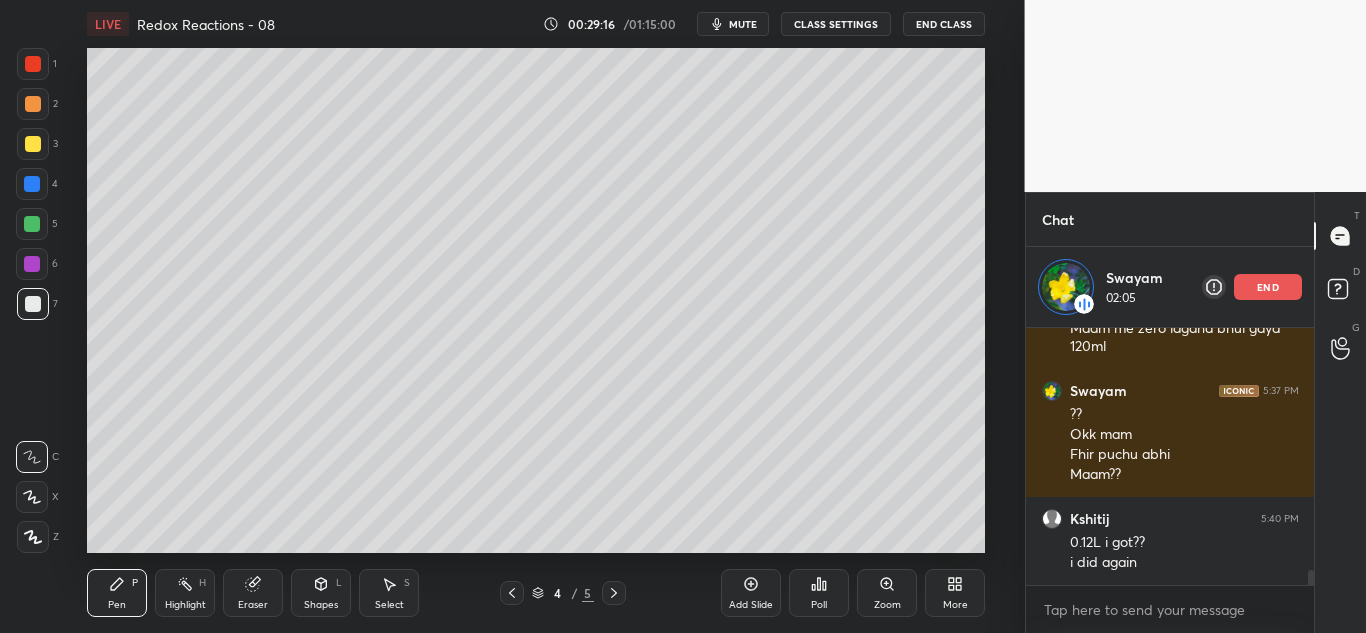 click at bounding box center [33, 104] 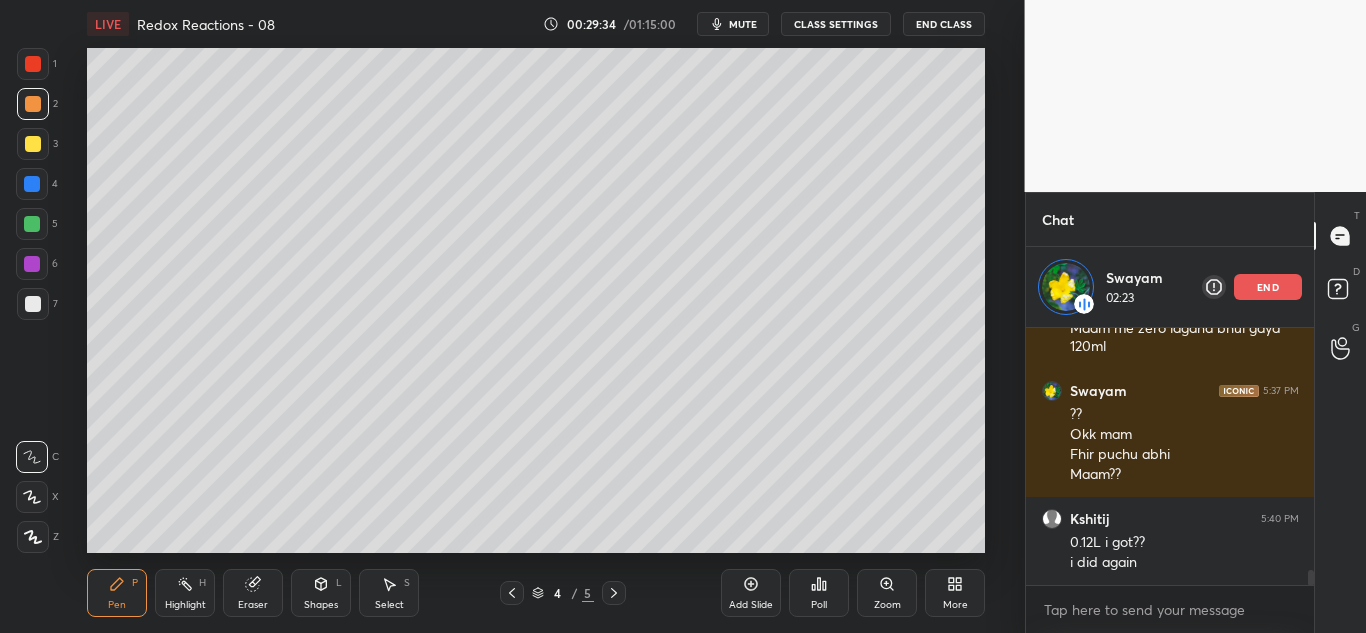 drag, startPoint x: 32, startPoint y: 217, endPoint x: 73, endPoint y: 216, distance: 41.01219 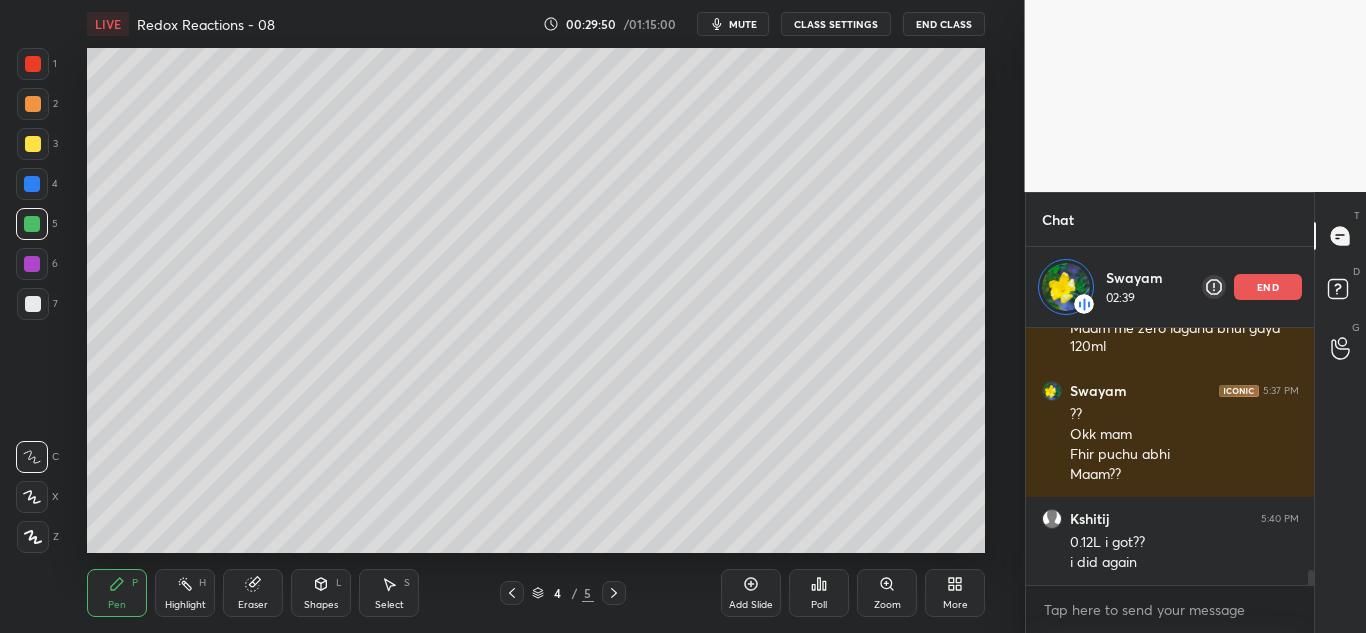 drag, startPoint x: 236, startPoint y: 582, endPoint x: 241, endPoint y: 558, distance: 24.5153 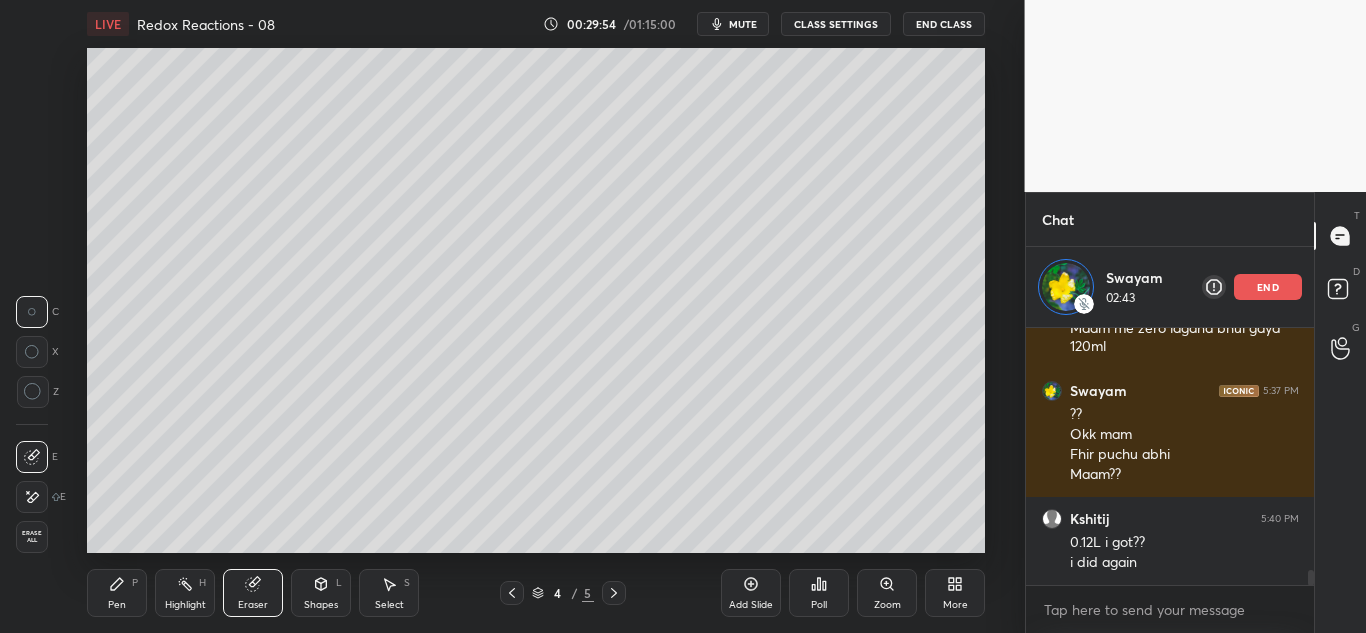 click on "Pen P" at bounding box center [117, 593] 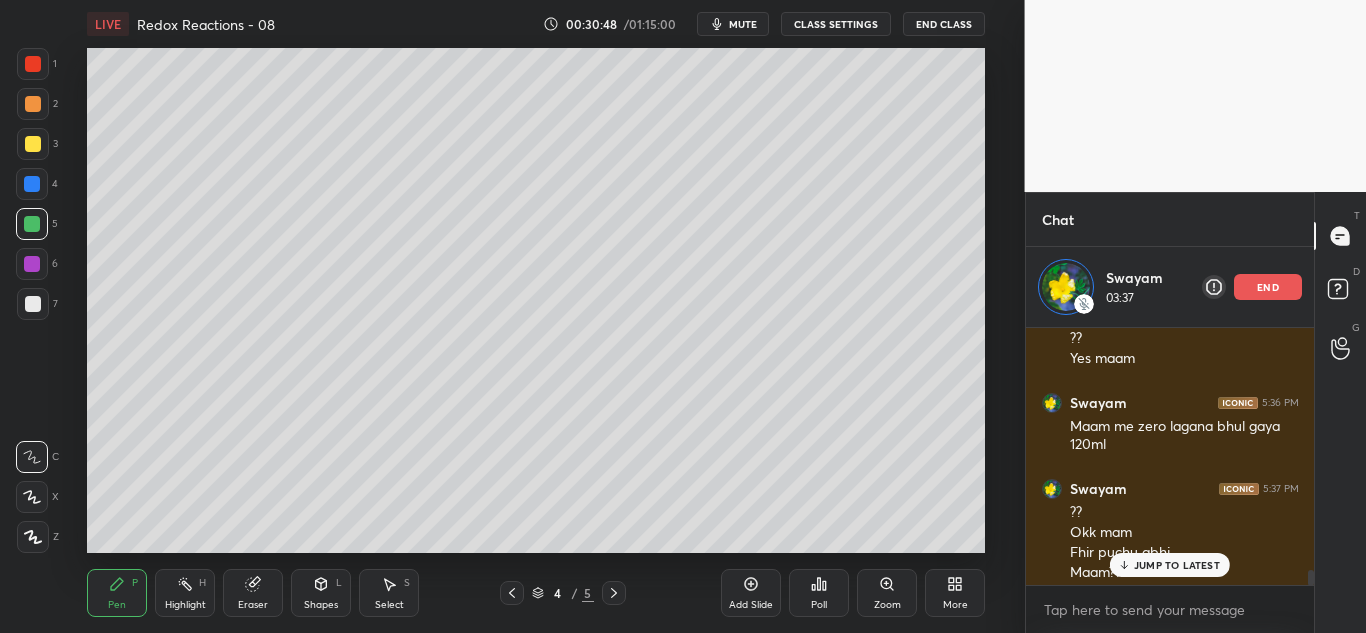 scroll, scrollTop: 4427, scrollLeft: 0, axis: vertical 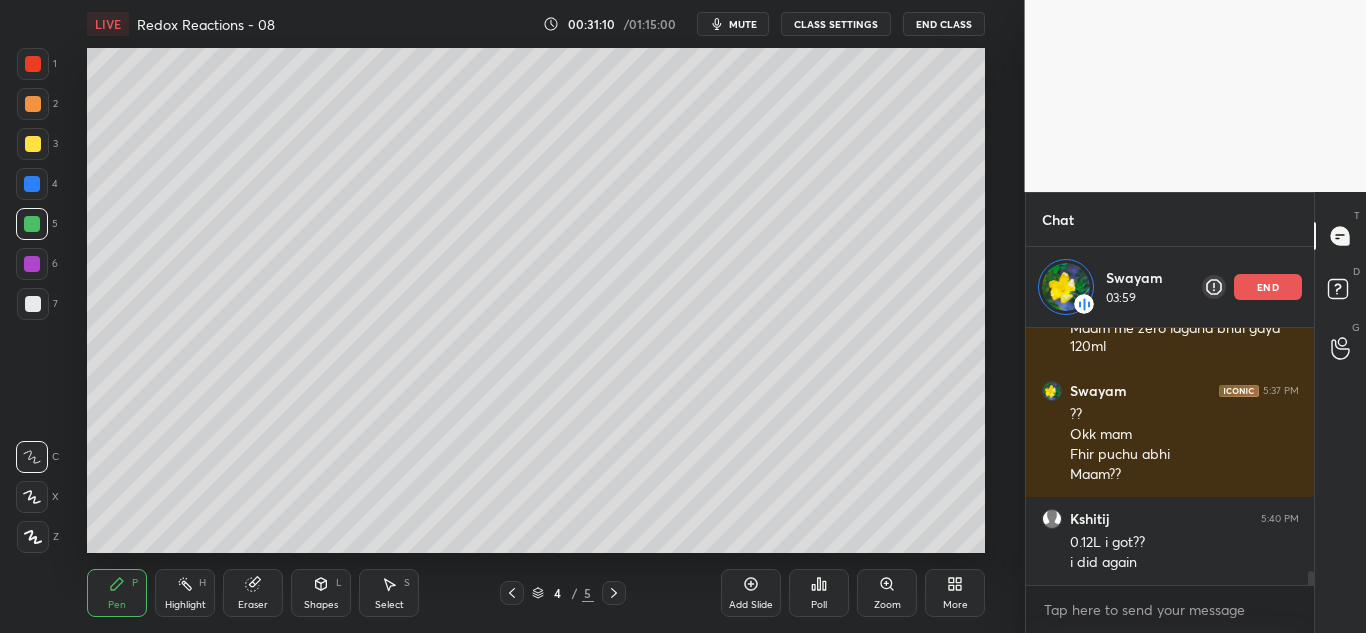 drag, startPoint x: 32, startPoint y: 302, endPoint x: 72, endPoint y: 303, distance: 40.012497 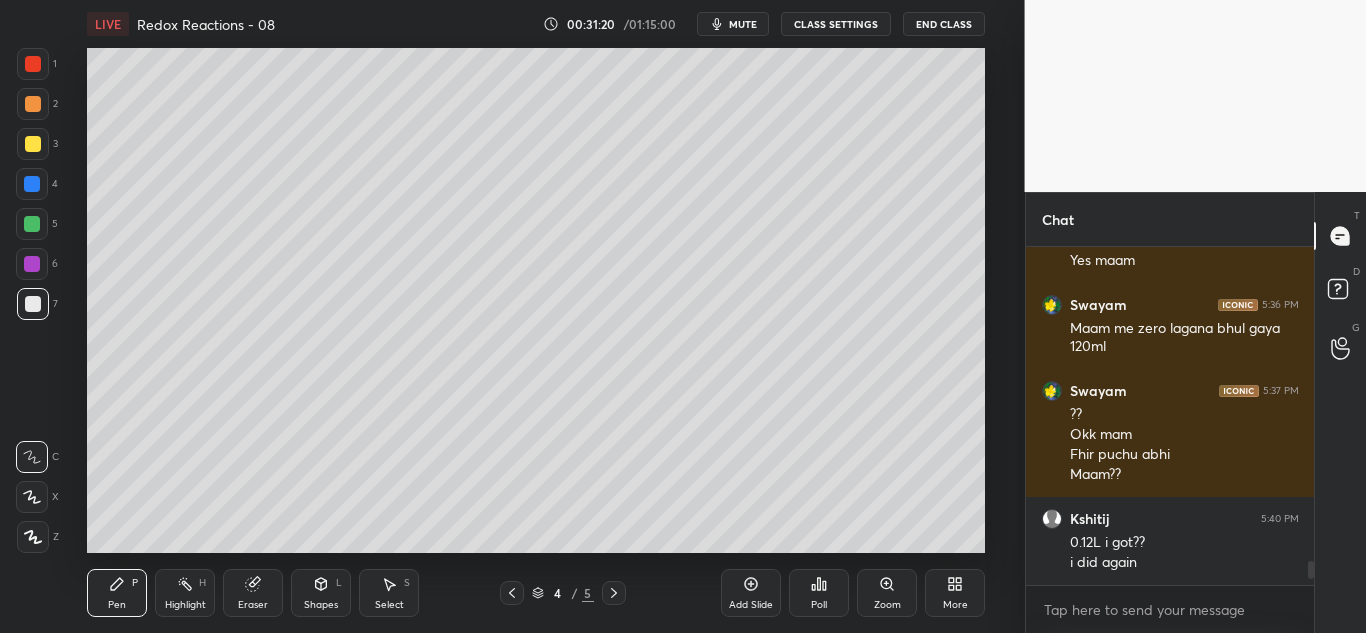 scroll, scrollTop: 7, scrollLeft: 7, axis: both 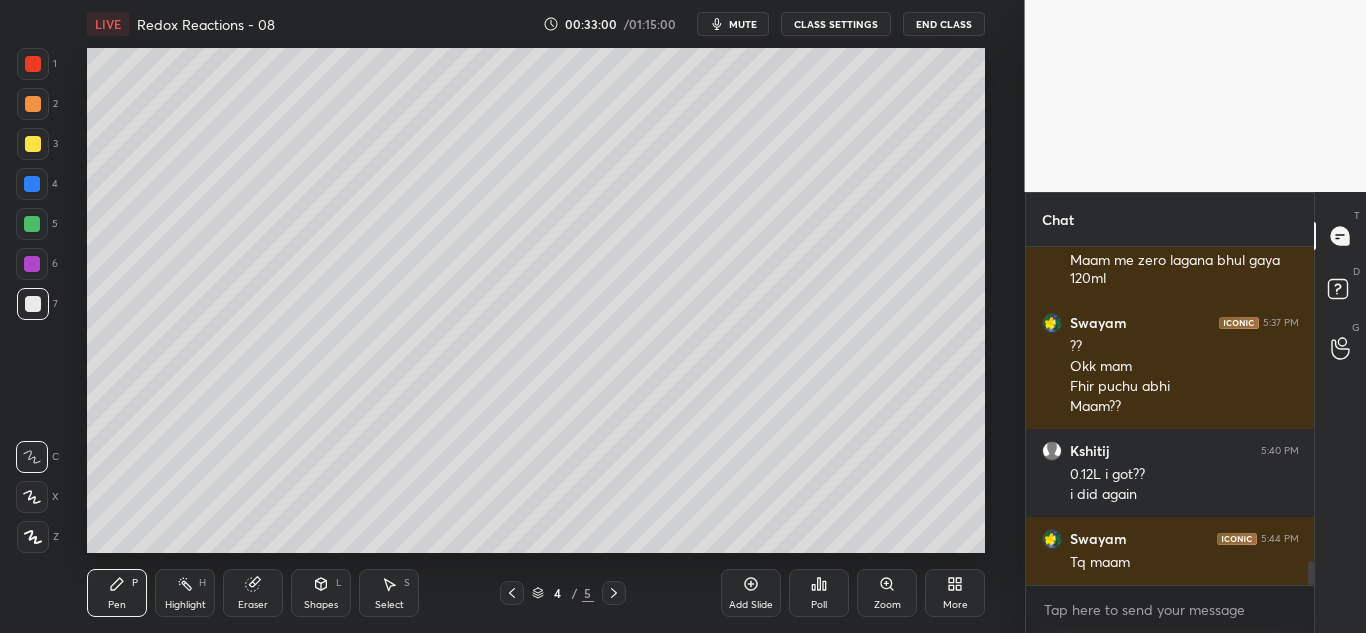 drag, startPoint x: 242, startPoint y: 590, endPoint x: 251, endPoint y: 566, distance: 25.632011 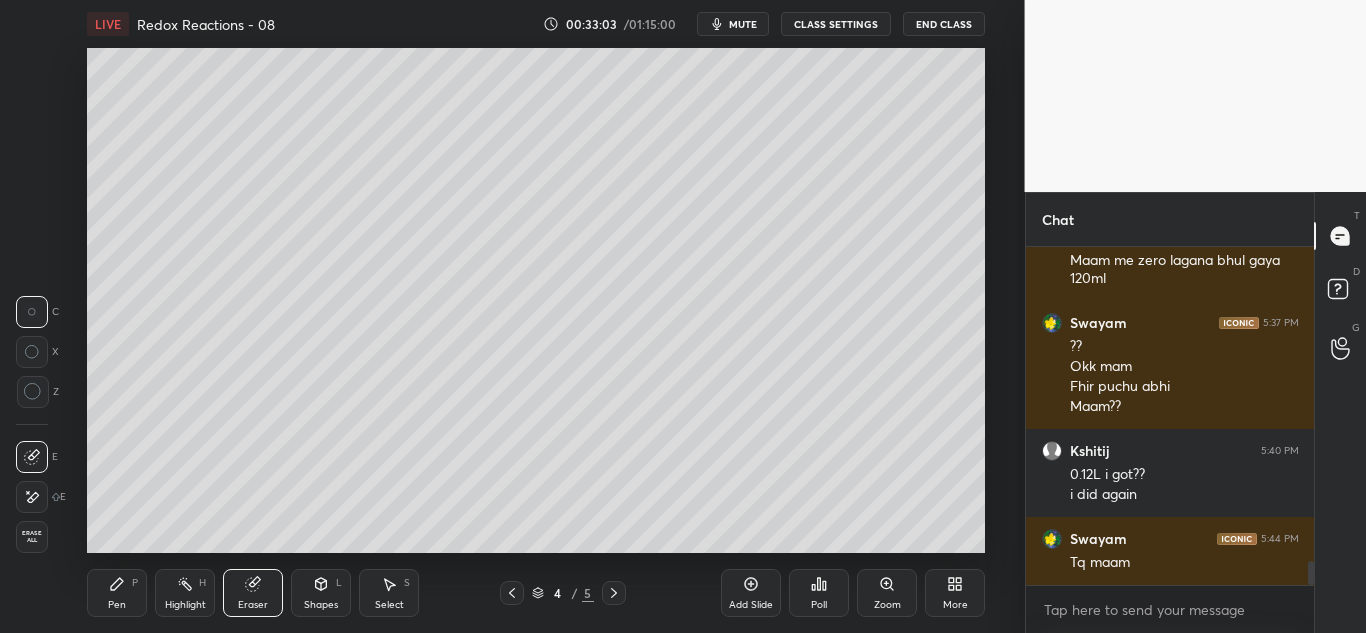 click on "Pen P" at bounding box center (117, 593) 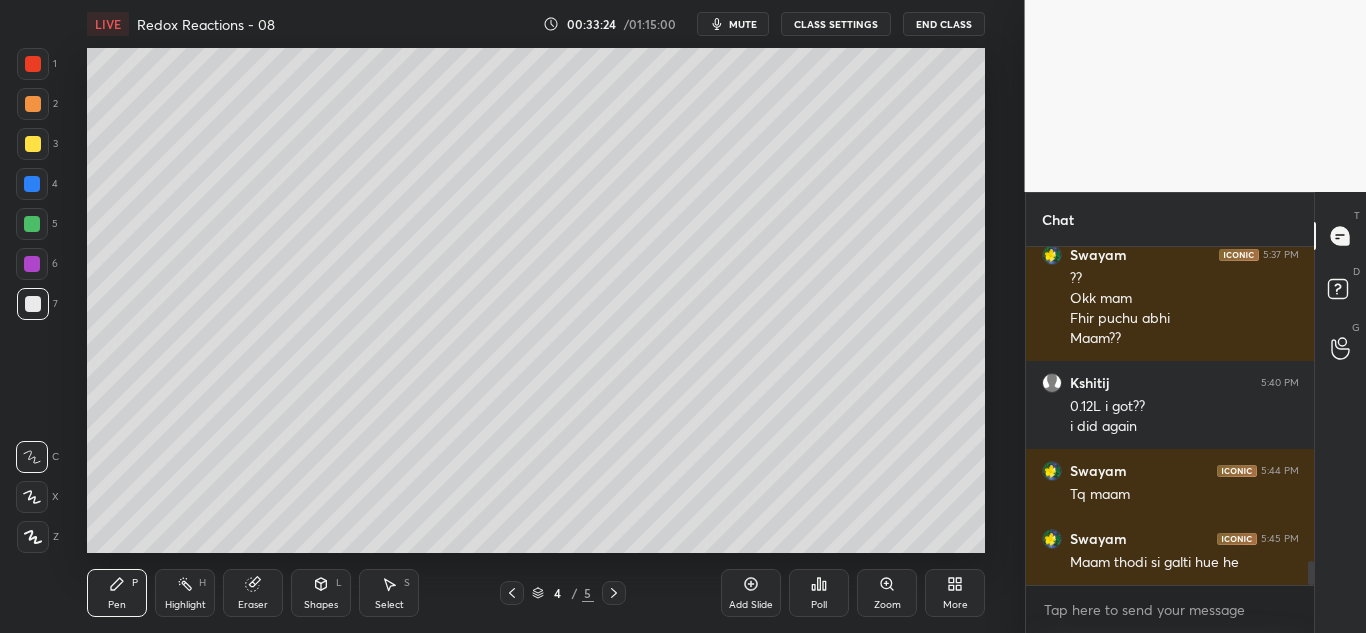 scroll, scrollTop: 4502, scrollLeft: 0, axis: vertical 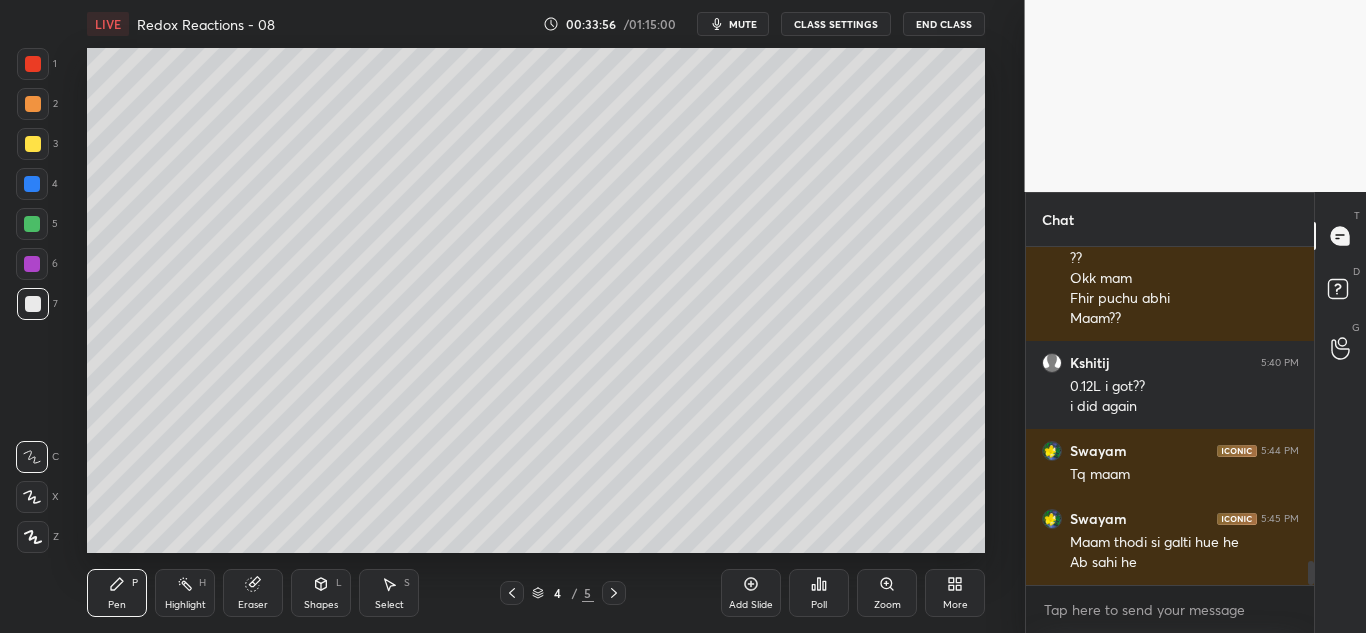 drag, startPoint x: 249, startPoint y: 585, endPoint x: 288, endPoint y: 559, distance: 46.872166 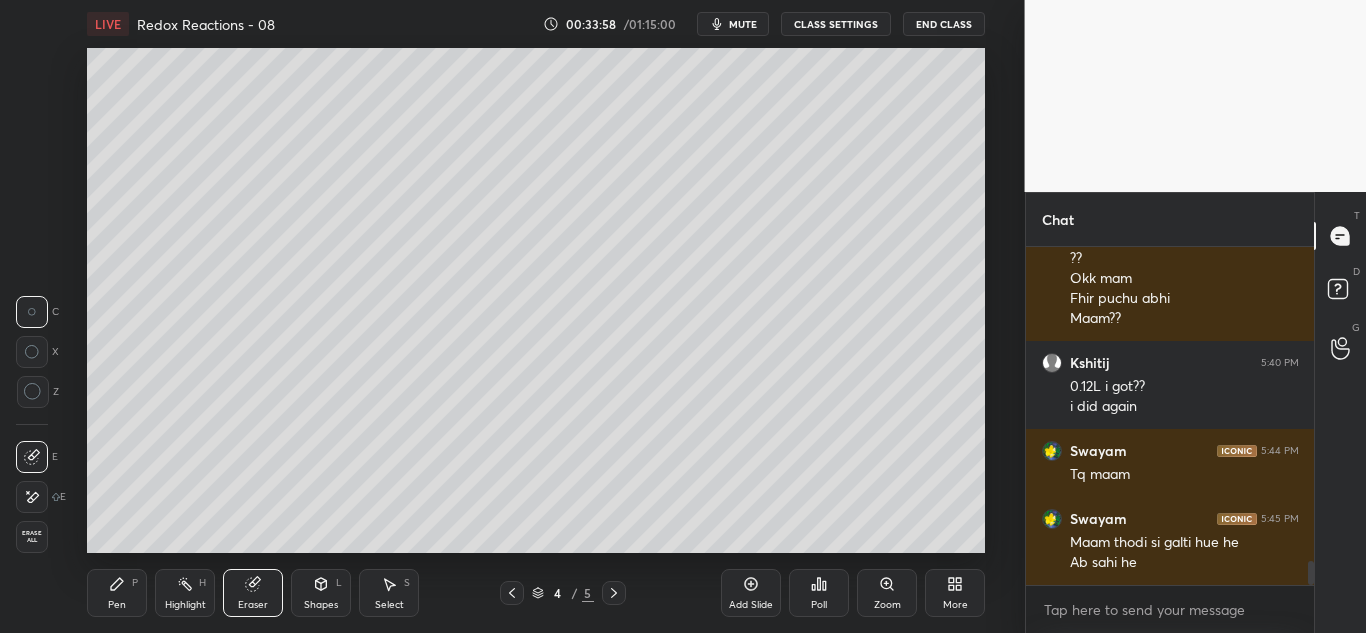 drag, startPoint x: 111, startPoint y: 587, endPoint x: 139, endPoint y: 573, distance: 31.304953 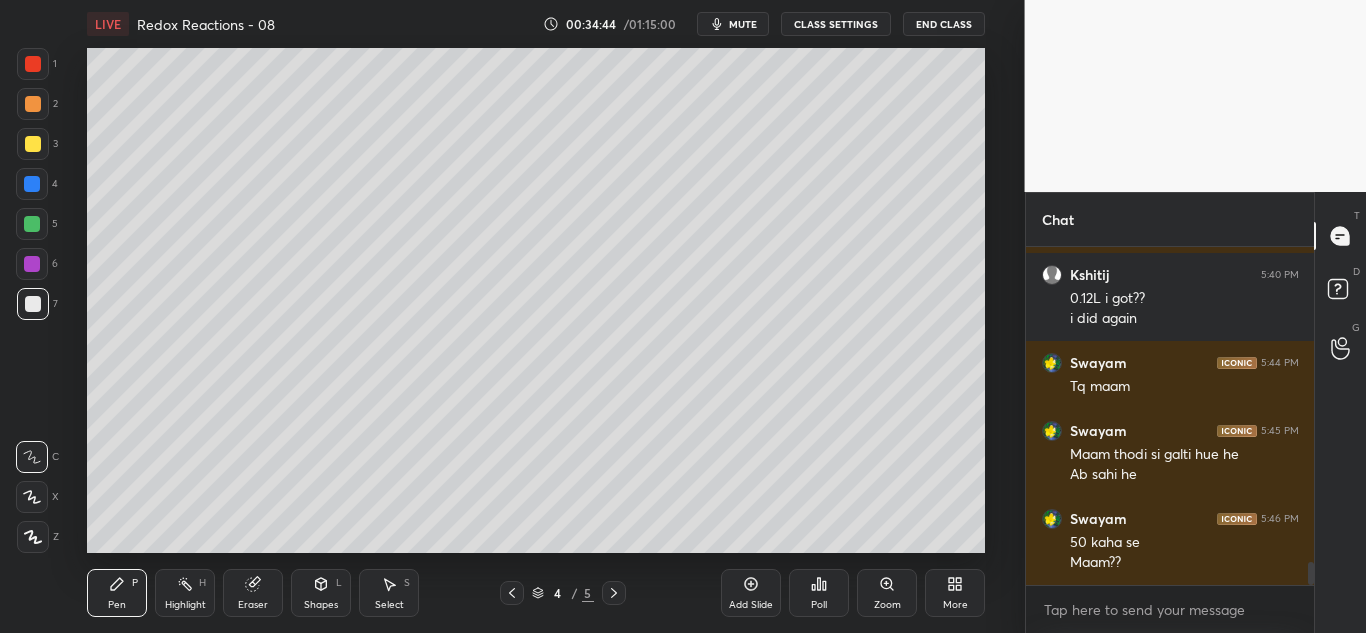 scroll, scrollTop: 4658, scrollLeft: 0, axis: vertical 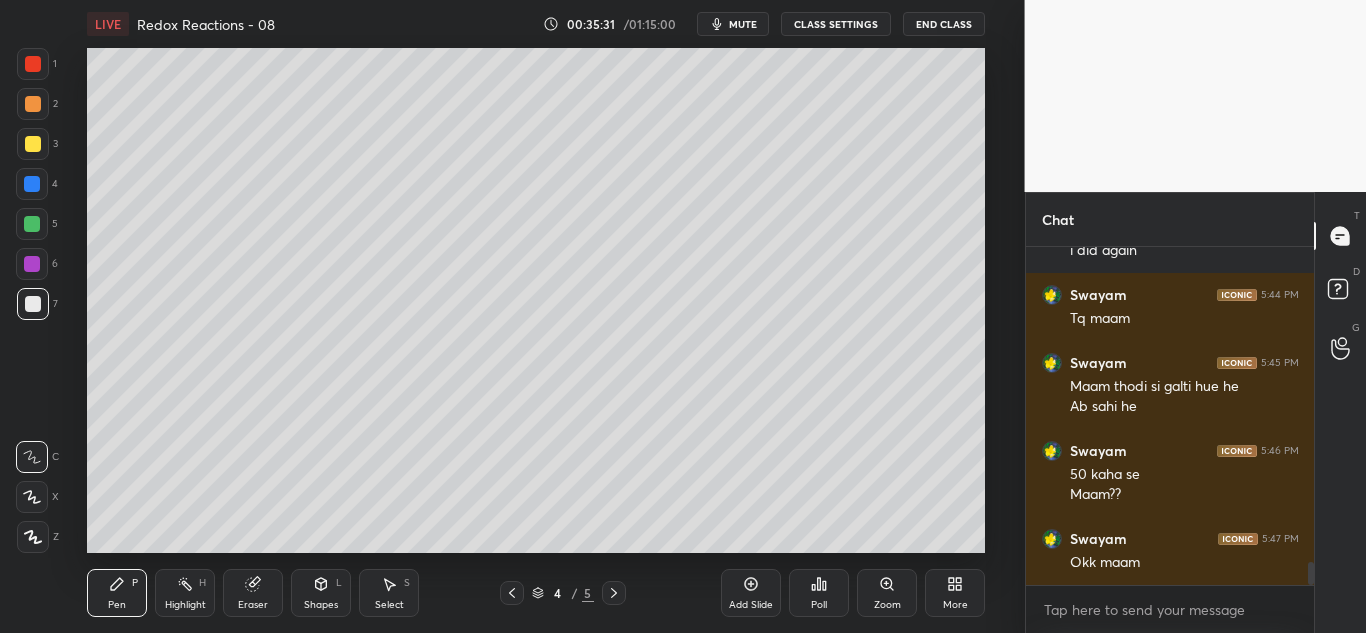 click on "Add Slide" at bounding box center [751, 605] 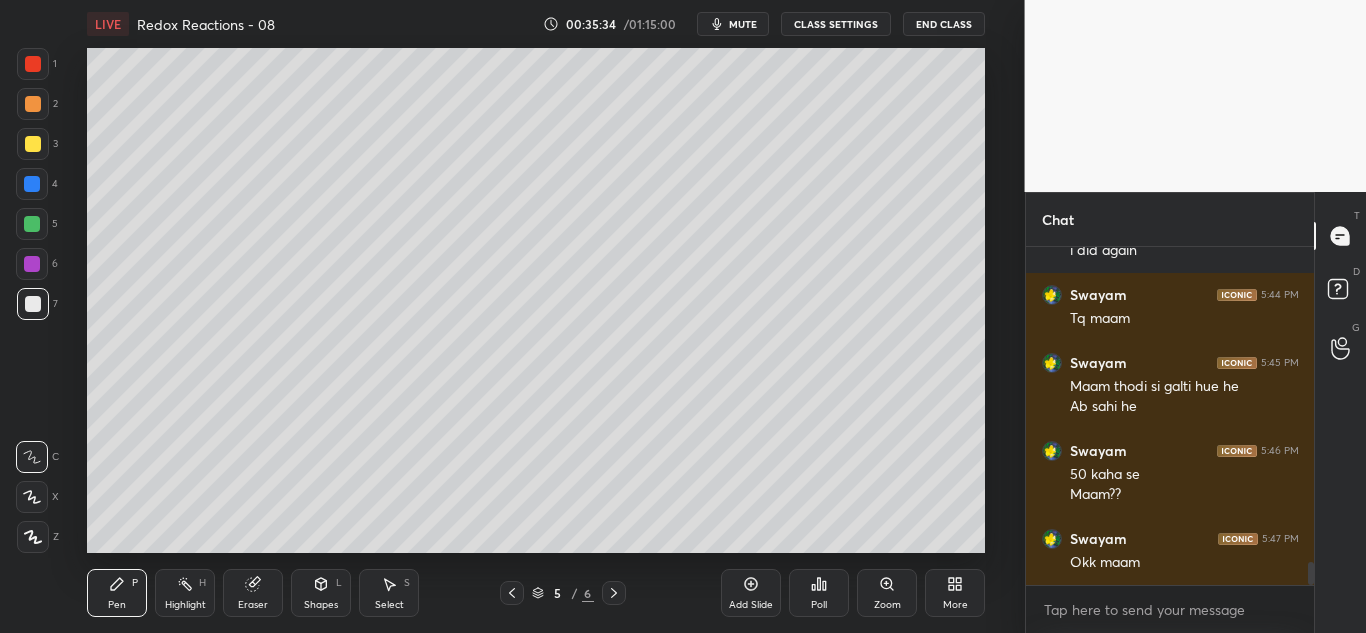 drag, startPoint x: 33, startPoint y: 187, endPoint x: 68, endPoint y: 175, distance: 37 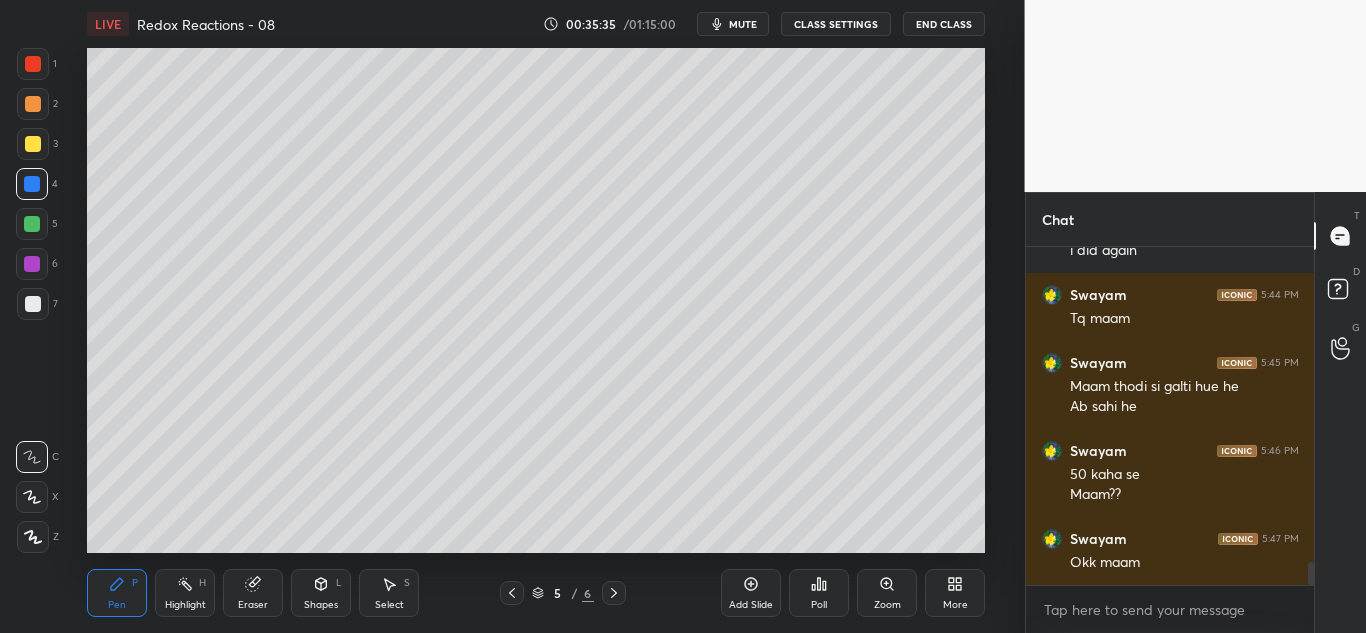 click at bounding box center (33, 104) 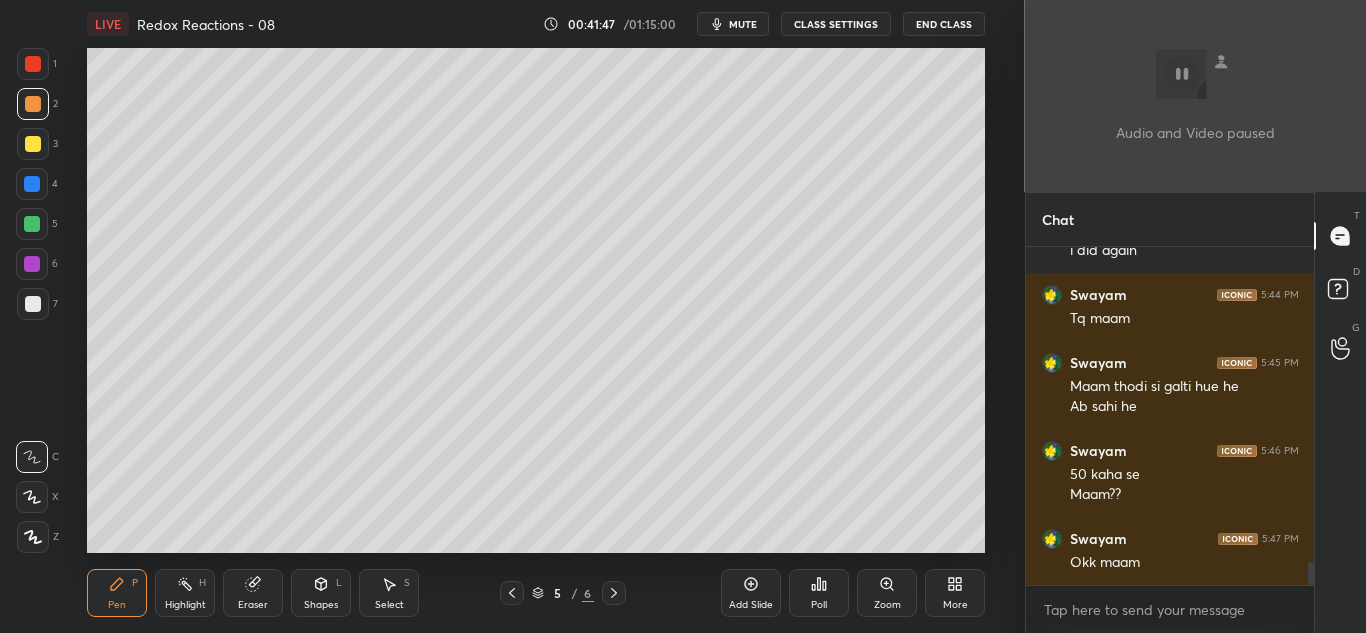 scroll, scrollTop: 4726, scrollLeft: 0, axis: vertical 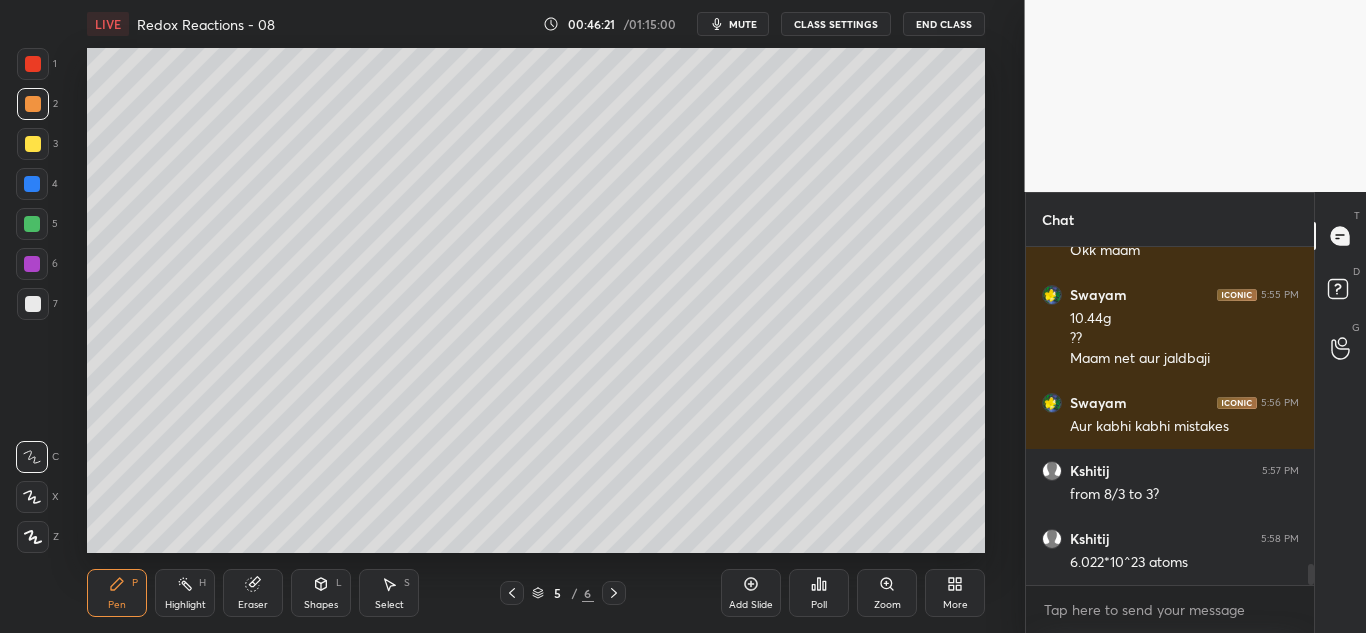 click at bounding box center [32, 224] 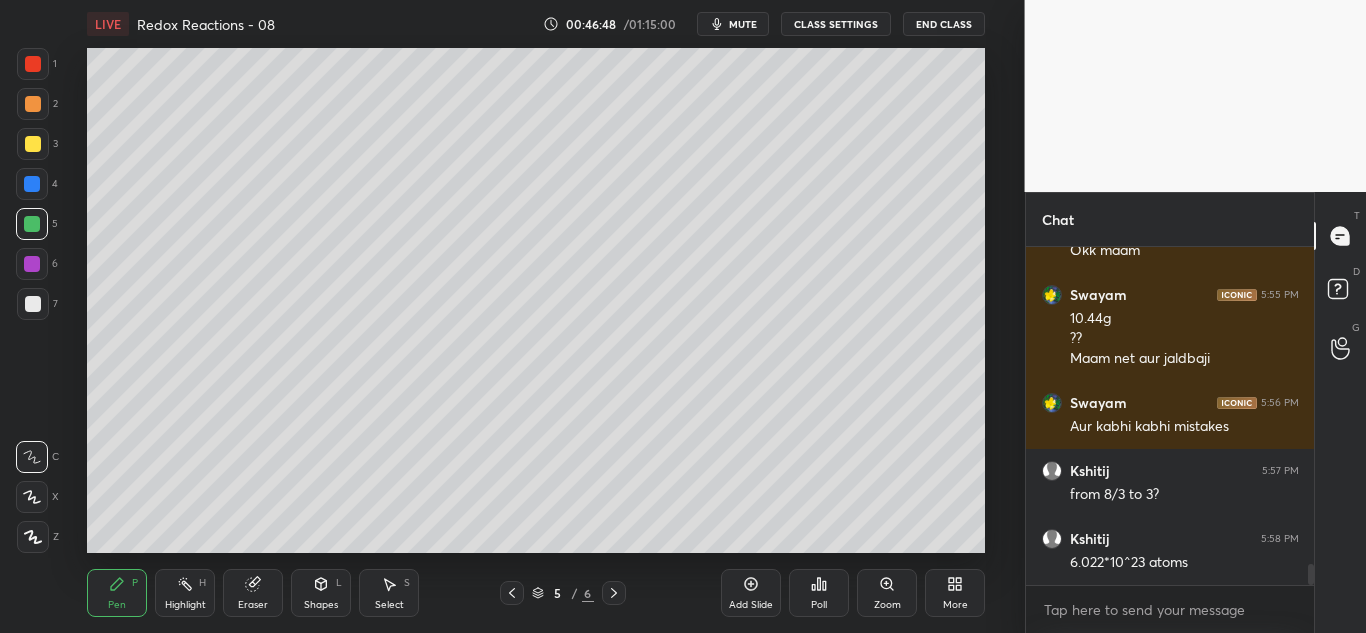 drag, startPoint x: 34, startPoint y: 181, endPoint x: 84, endPoint y: 187, distance: 50.358715 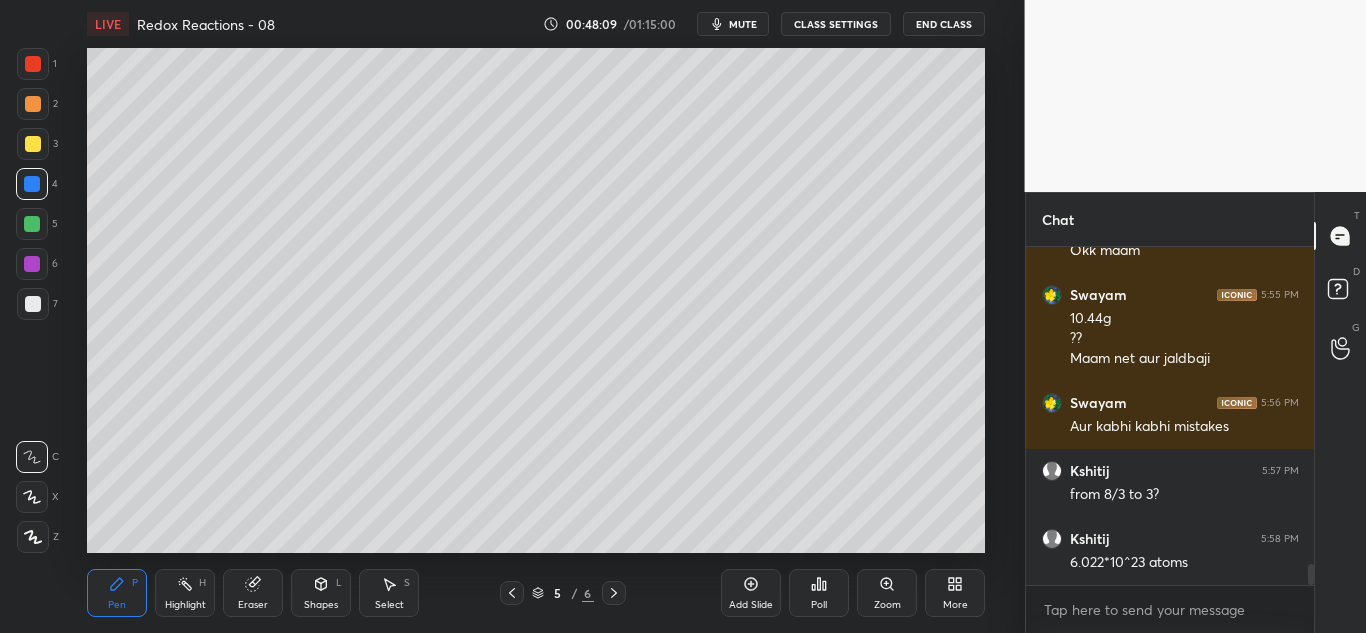 click at bounding box center (32, 264) 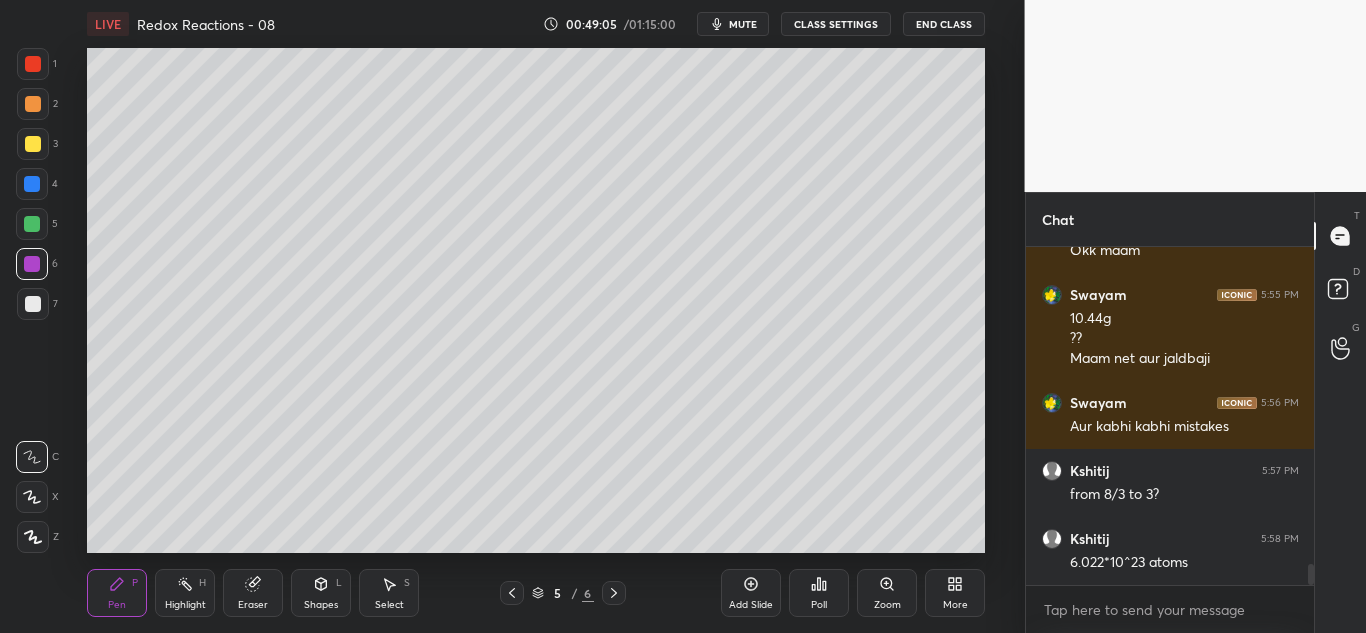 drag, startPoint x: 269, startPoint y: 585, endPoint x: 309, endPoint y: 555, distance: 50 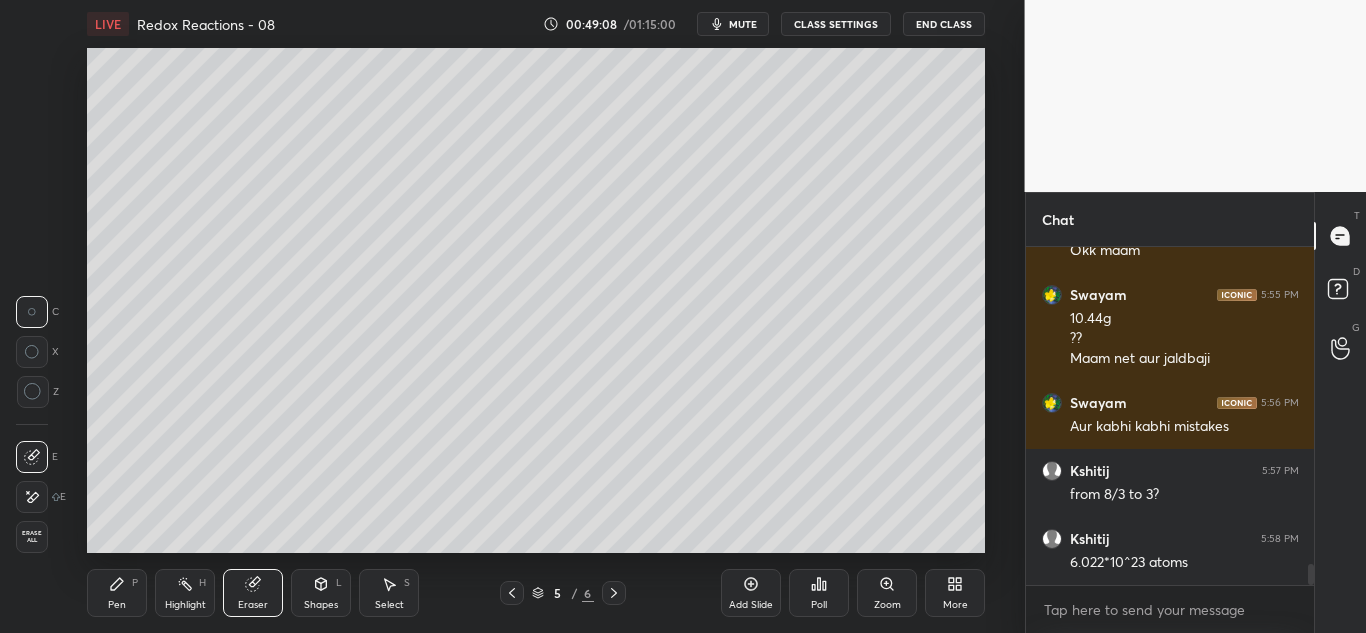 drag, startPoint x: 126, startPoint y: 589, endPoint x: 138, endPoint y: 585, distance: 12.649111 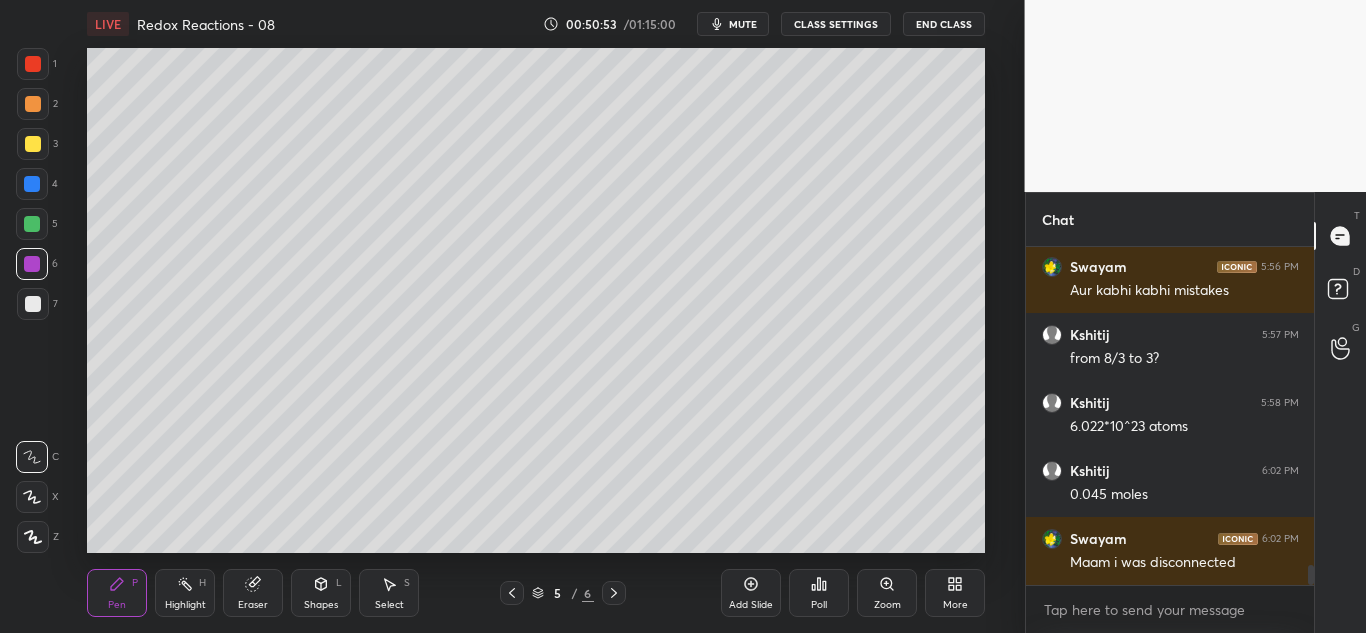 scroll, scrollTop: 5310, scrollLeft: 0, axis: vertical 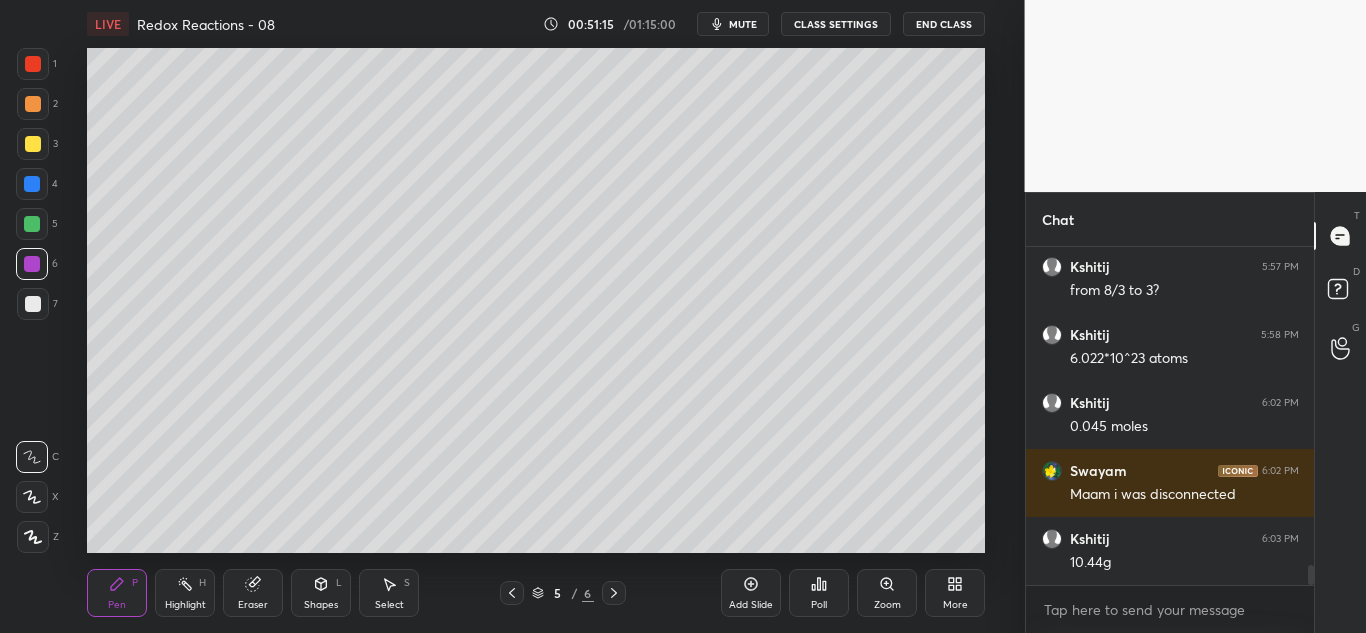 drag, startPoint x: 1314, startPoint y: 575, endPoint x: 1312, endPoint y: 561, distance: 14.142136 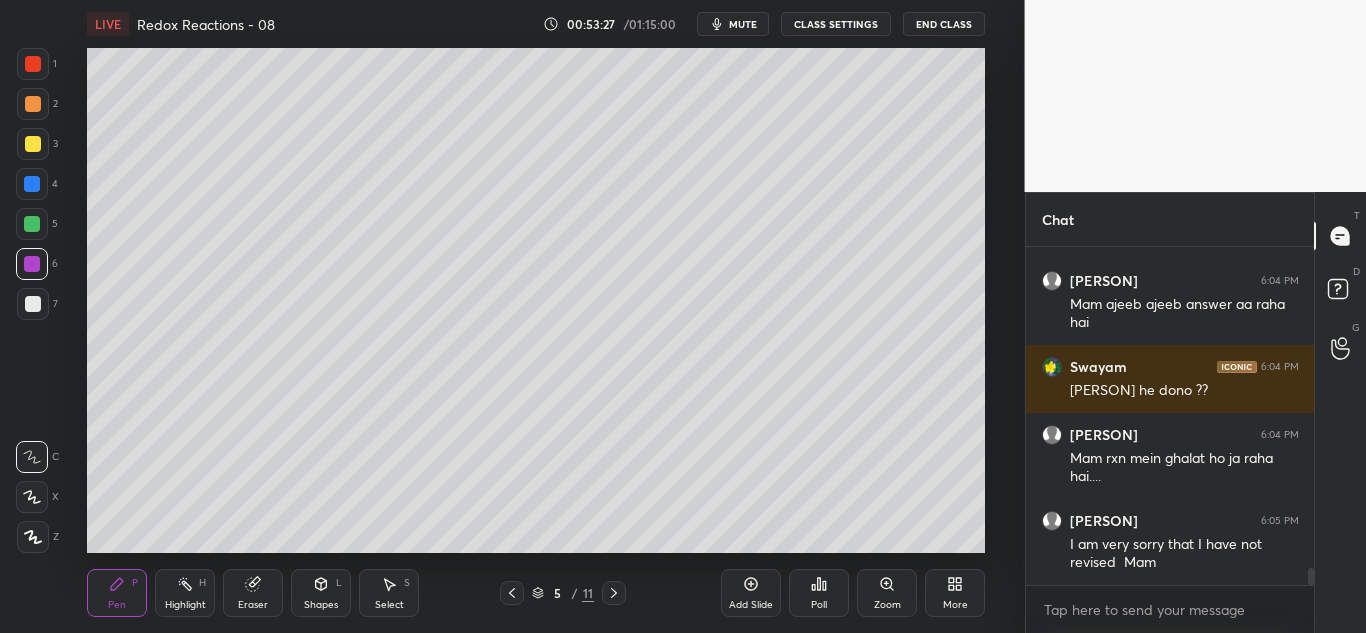scroll, scrollTop: 6482, scrollLeft: 0, axis: vertical 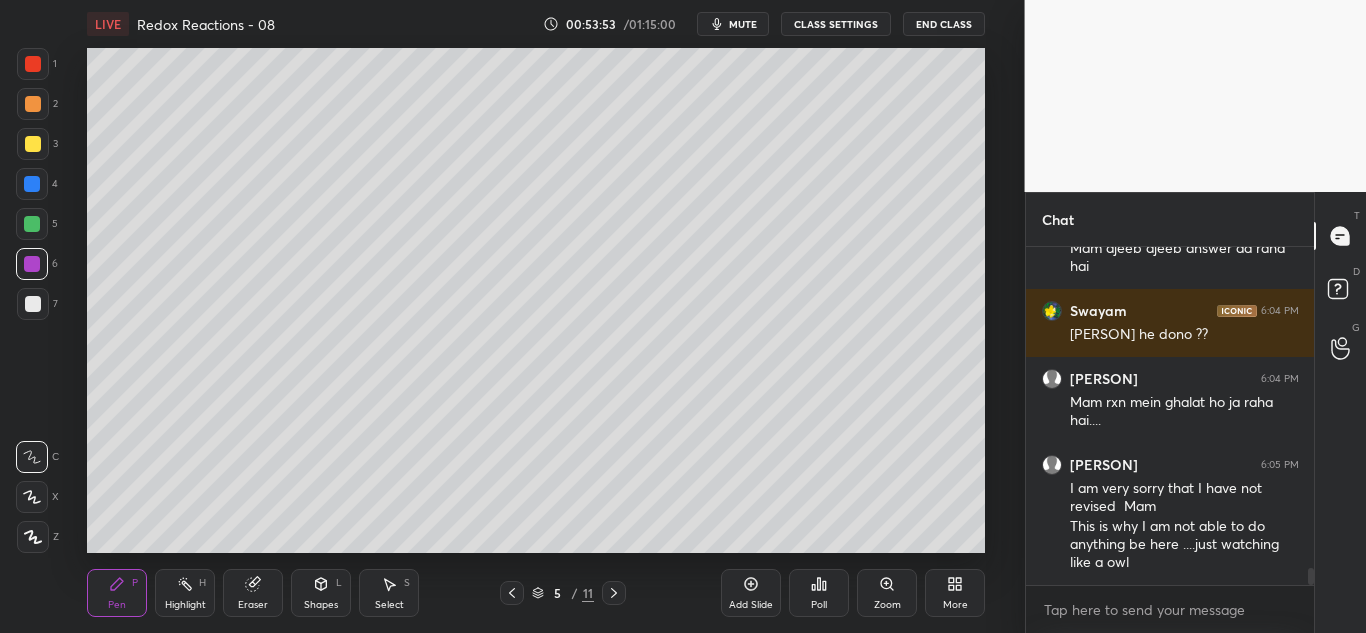 click 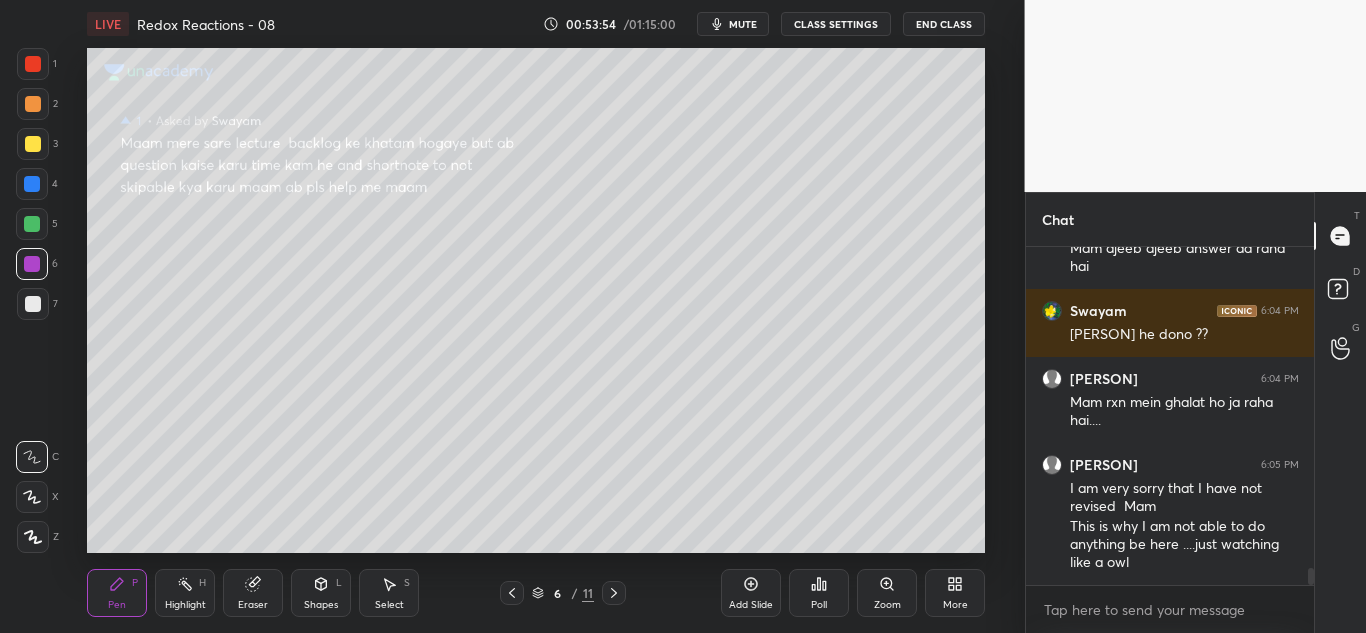 click 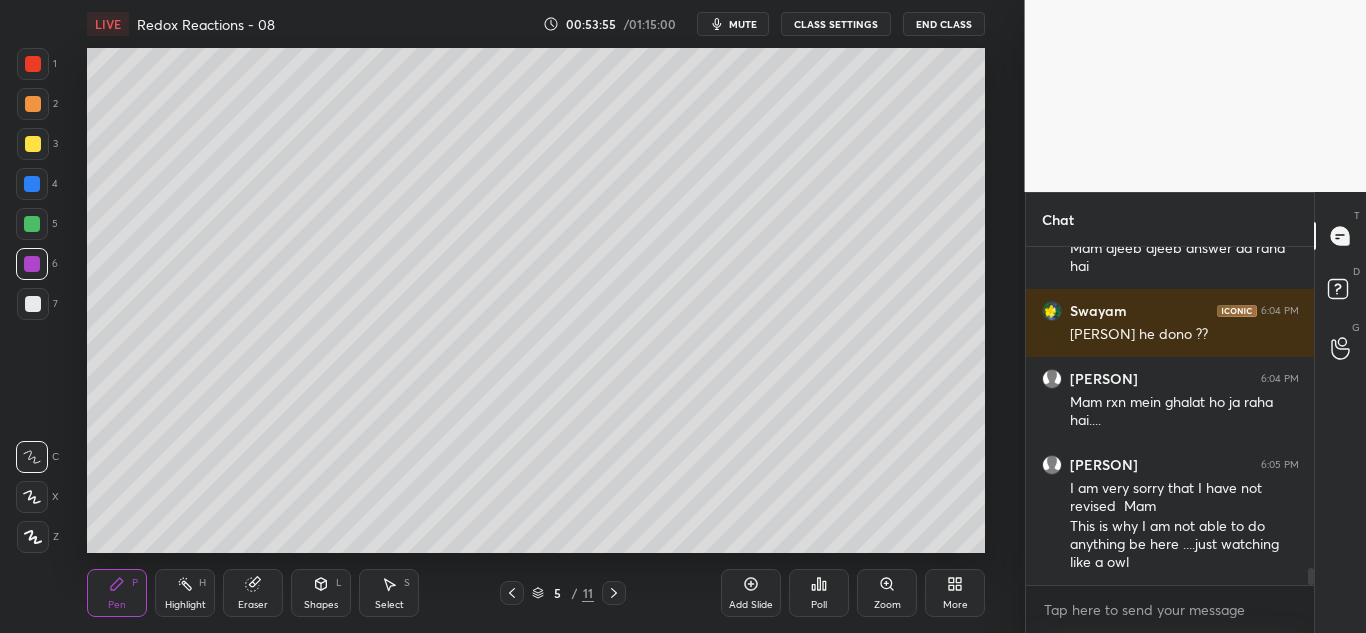 click 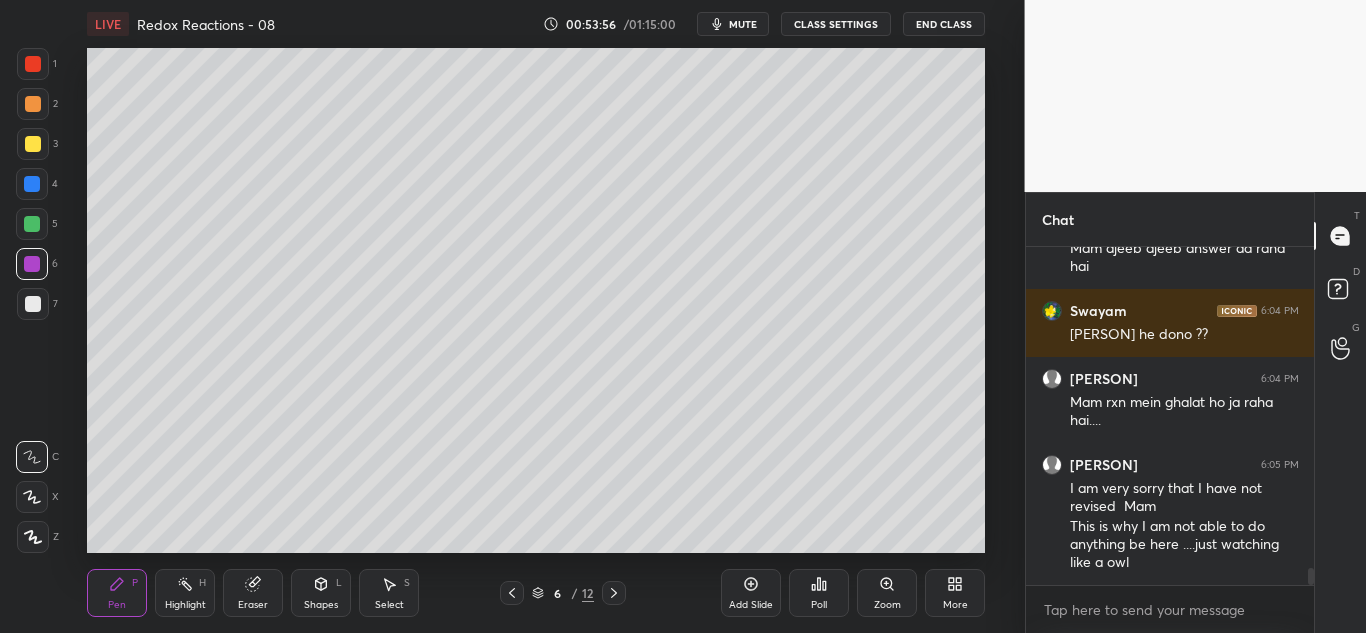 click at bounding box center (33, 104) 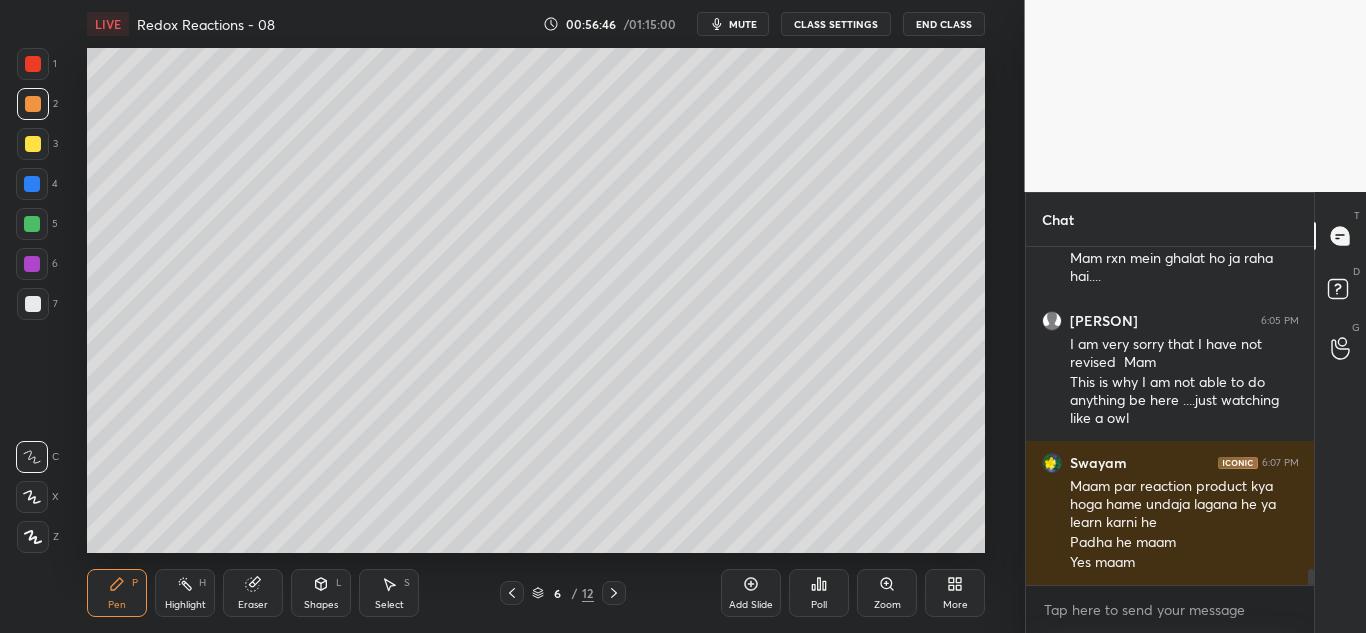 scroll, scrollTop: 6712, scrollLeft: 0, axis: vertical 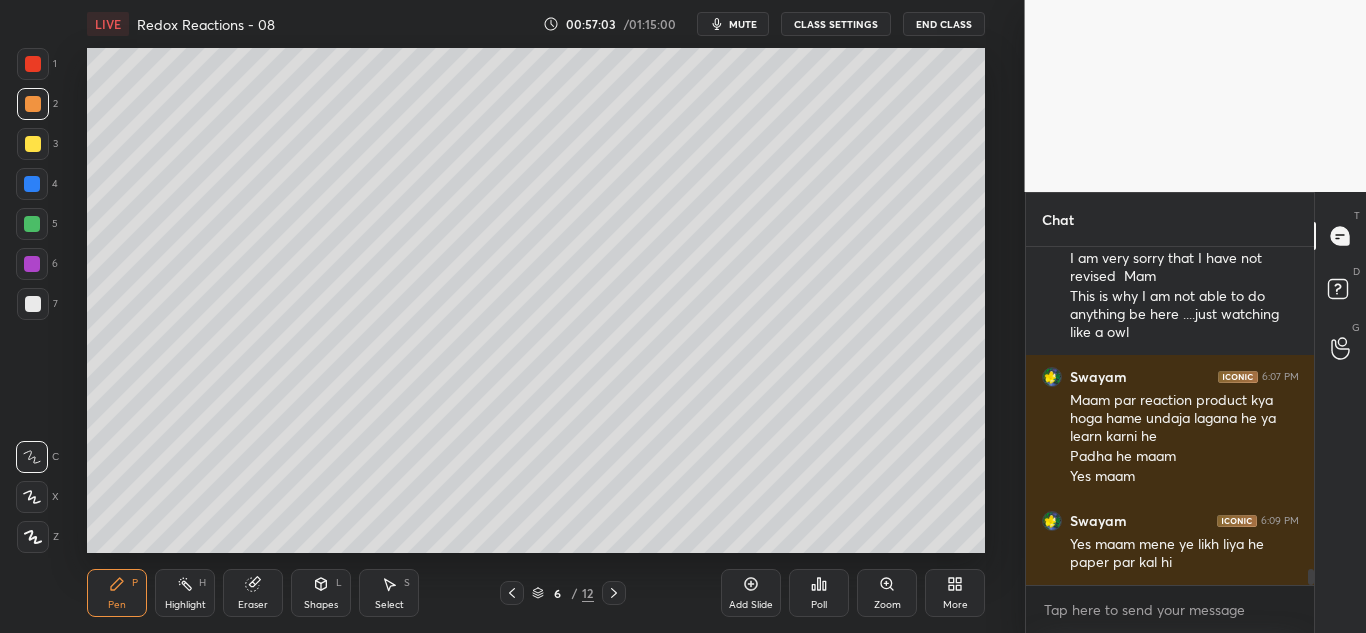 drag, startPoint x: 387, startPoint y: 581, endPoint x: 388, endPoint y: 567, distance: 14.035668 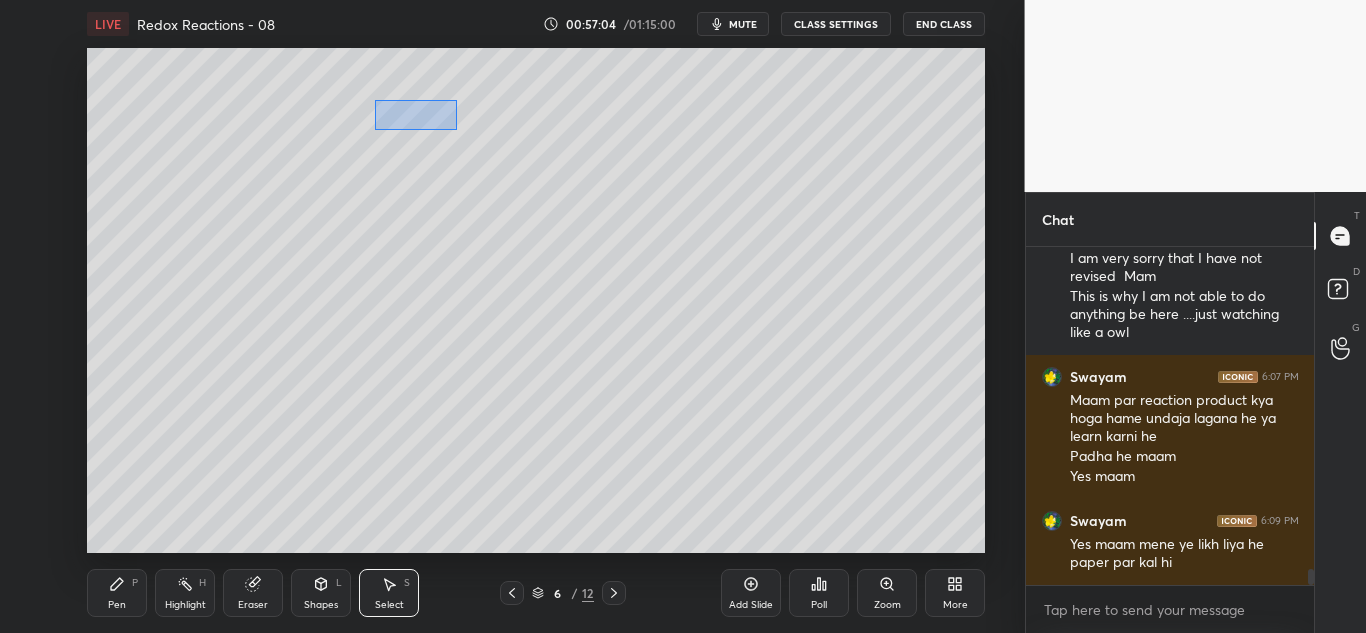 drag, startPoint x: 375, startPoint y: 99, endPoint x: 468, endPoint y: 131, distance: 98.35141 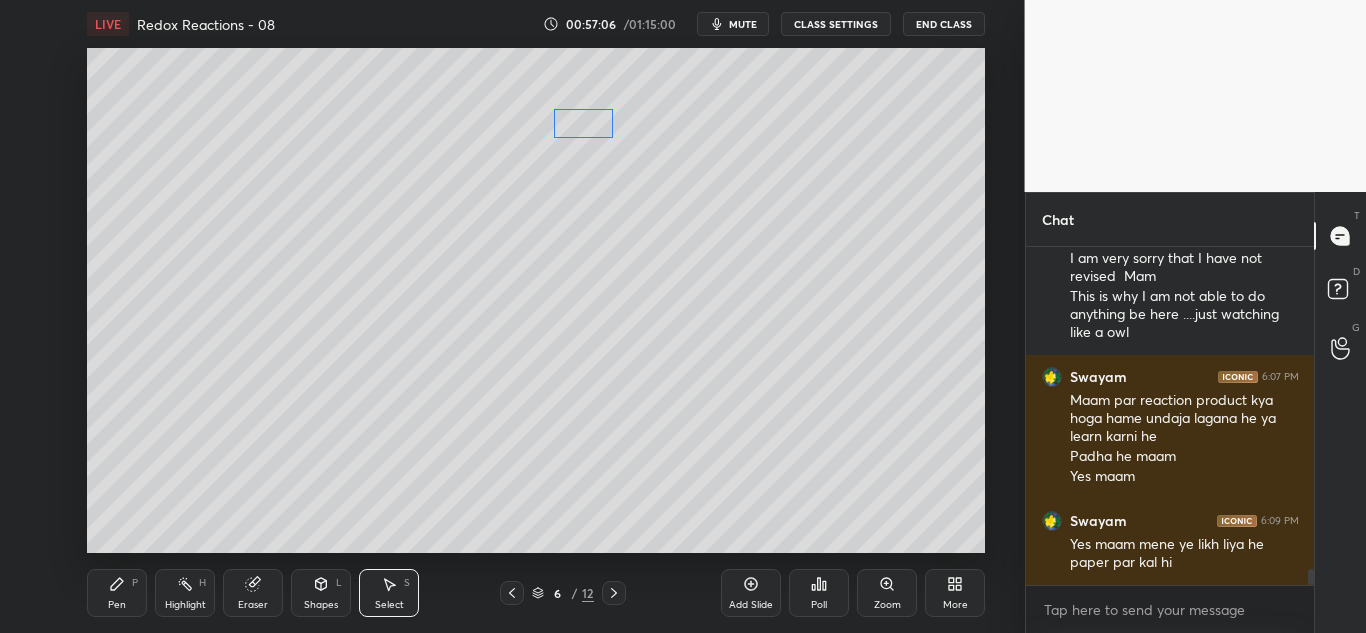 drag, startPoint x: 417, startPoint y: 117, endPoint x: 569, endPoint y: 136, distance: 153.18289 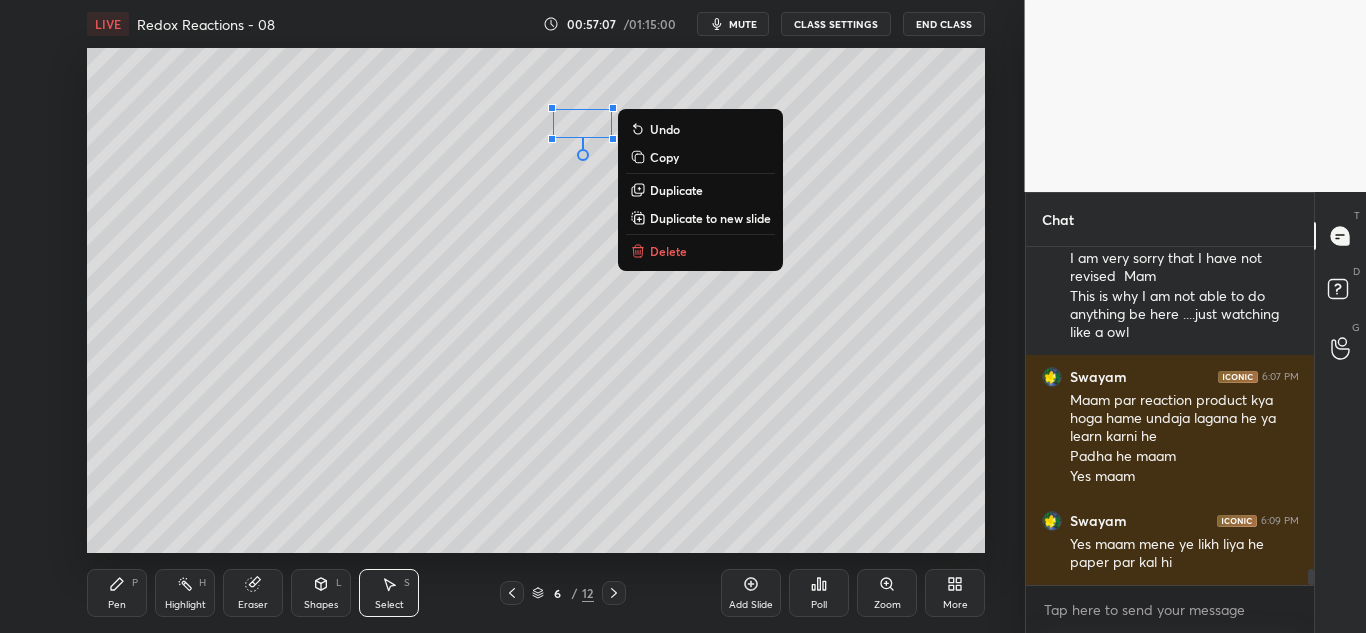 click 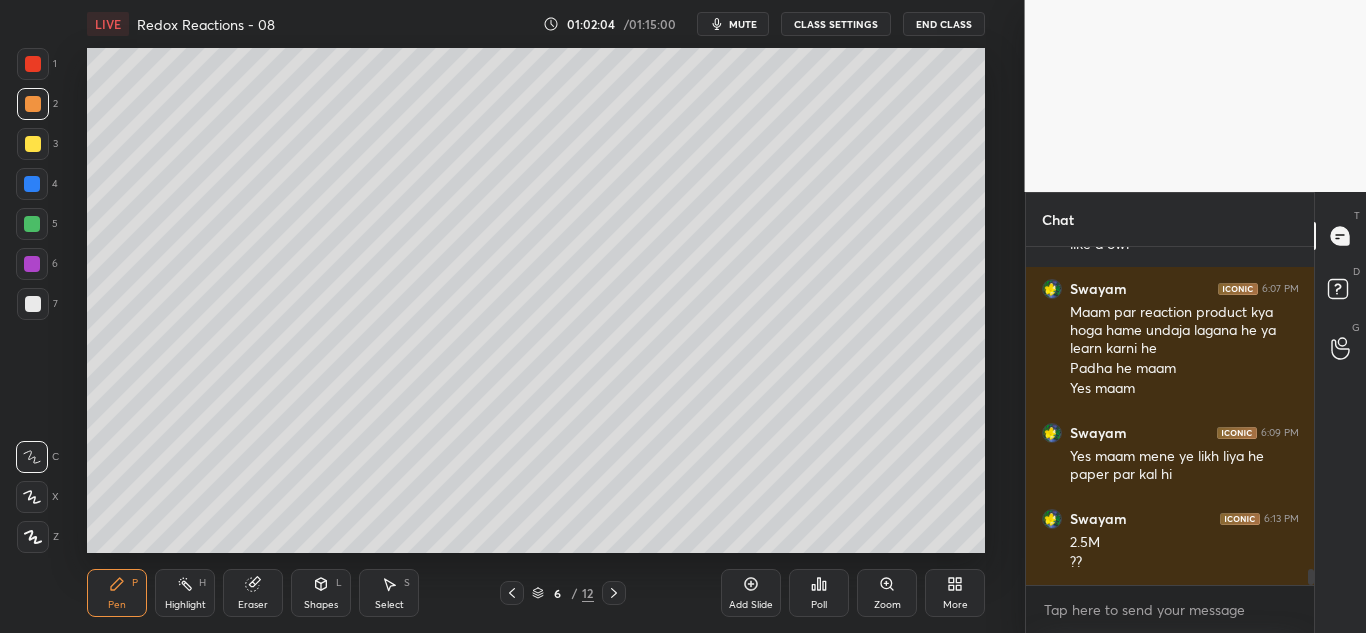 scroll, scrollTop: 6868, scrollLeft: 0, axis: vertical 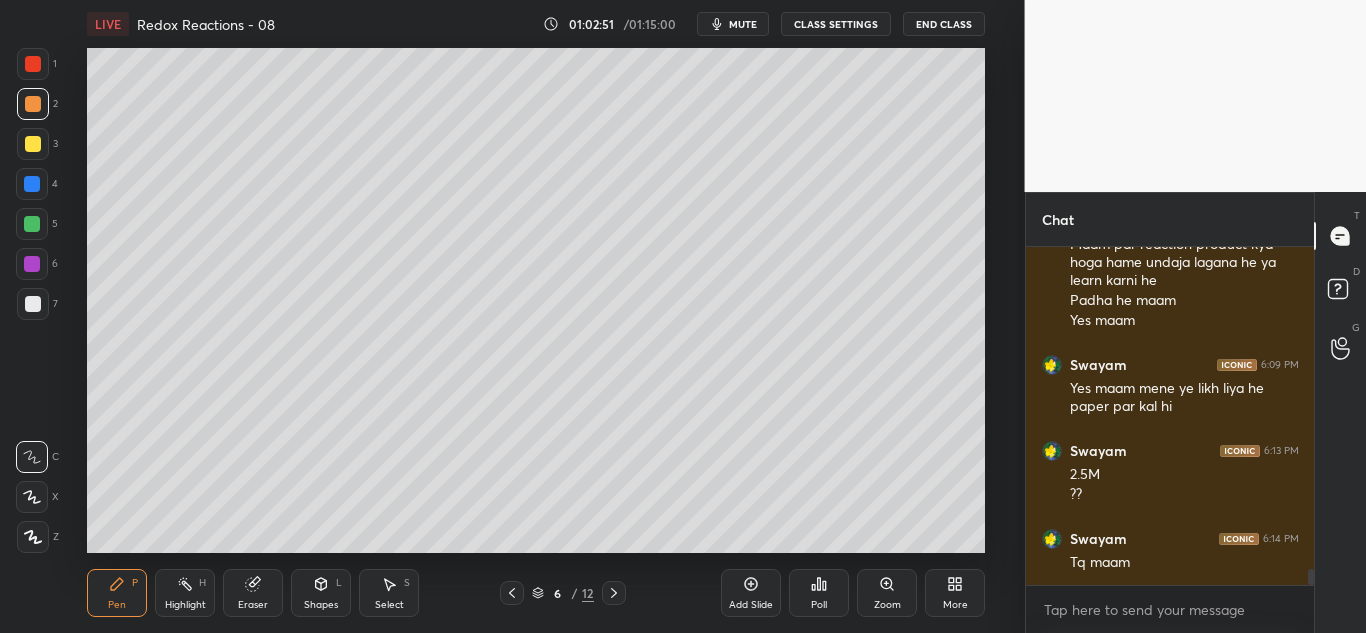 click at bounding box center [32, 224] 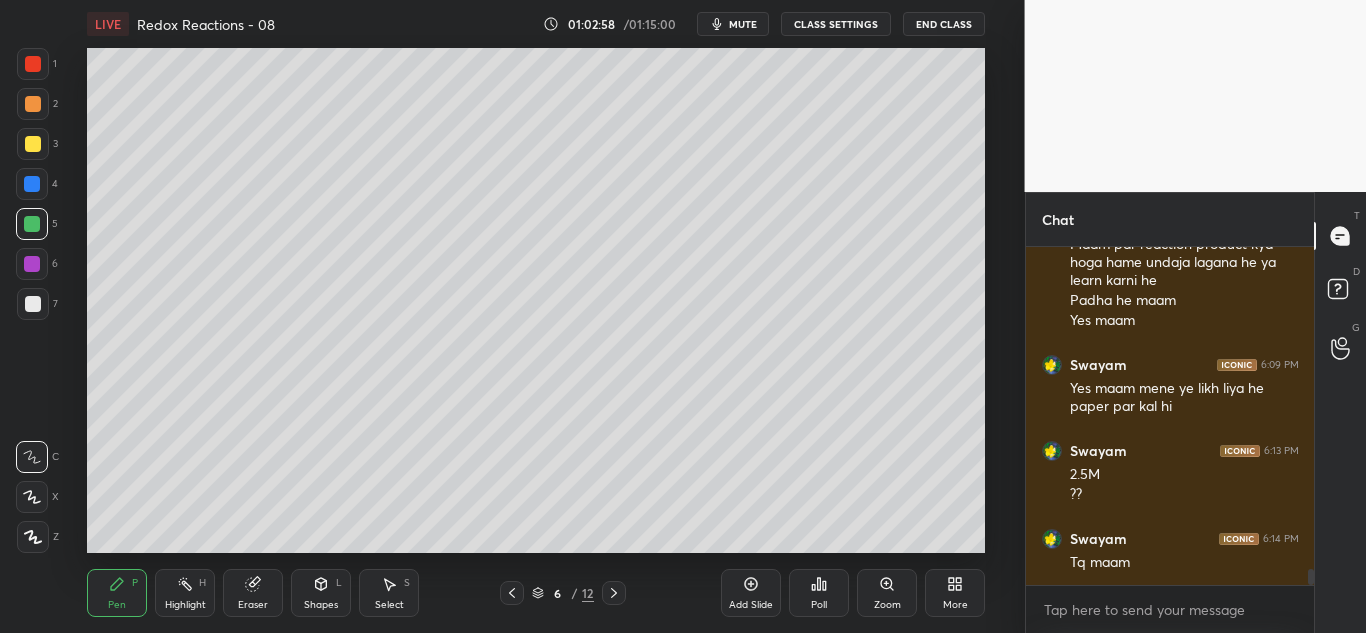 scroll, scrollTop: 6936, scrollLeft: 0, axis: vertical 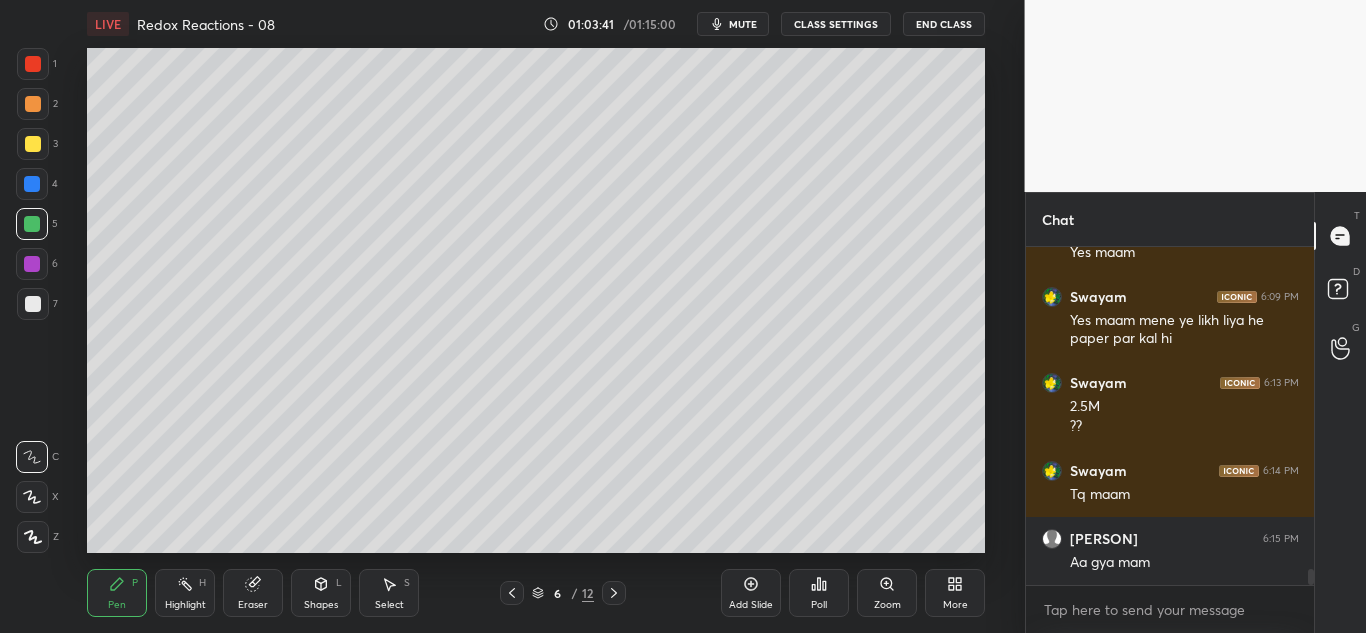 drag, startPoint x: 30, startPoint y: 266, endPoint x: 60, endPoint y: 270, distance: 30.265491 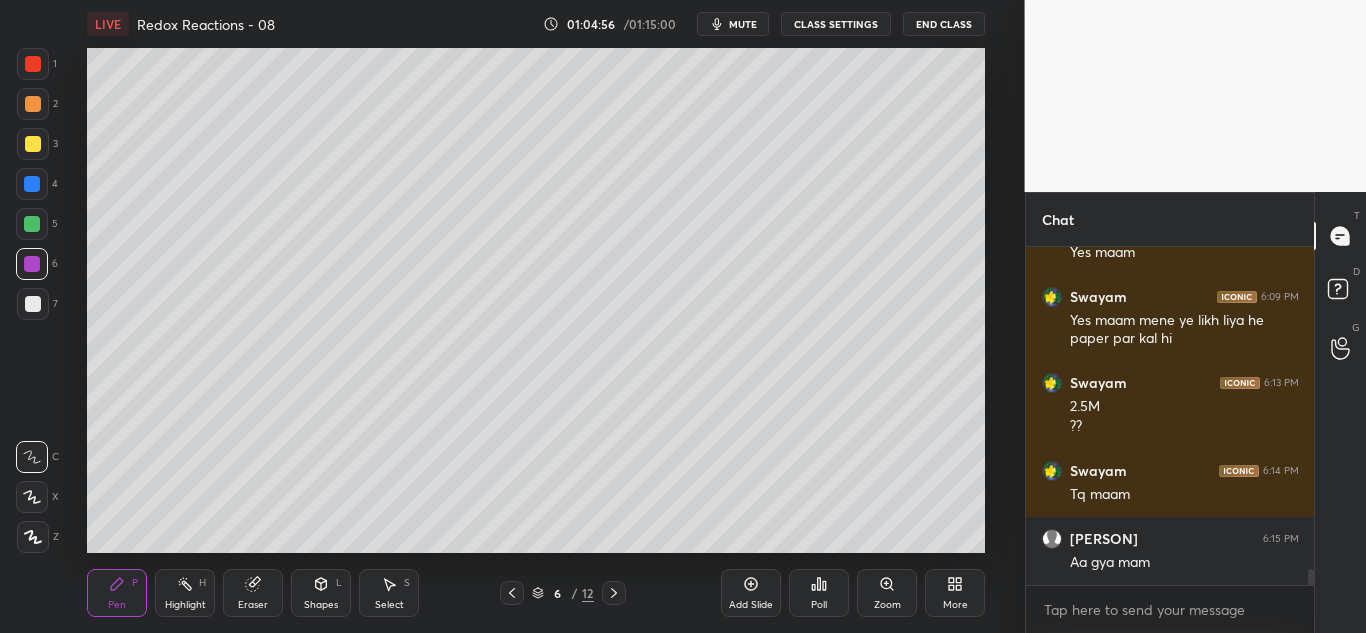 scroll, scrollTop: 7004, scrollLeft: 0, axis: vertical 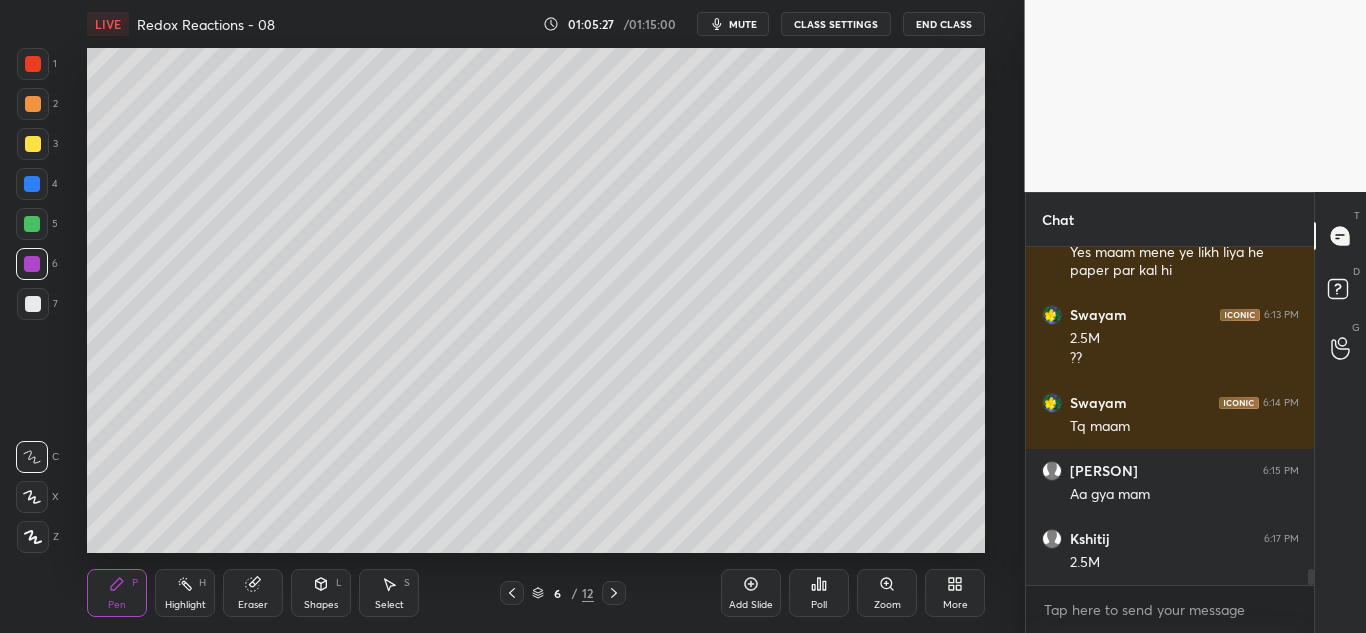 drag, startPoint x: 271, startPoint y: 580, endPoint x: 312, endPoint y: 559, distance: 46.06517 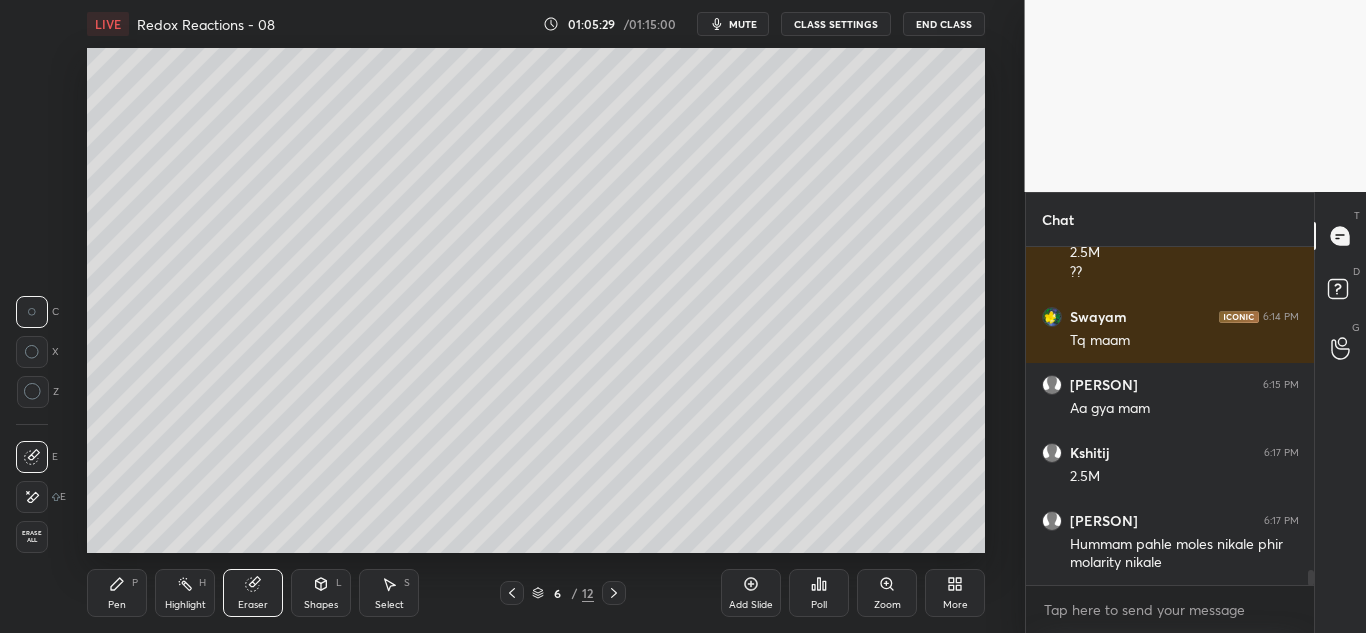 drag, startPoint x: 127, startPoint y: 584, endPoint x: 148, endPoint y: 578, distance: 21.84033 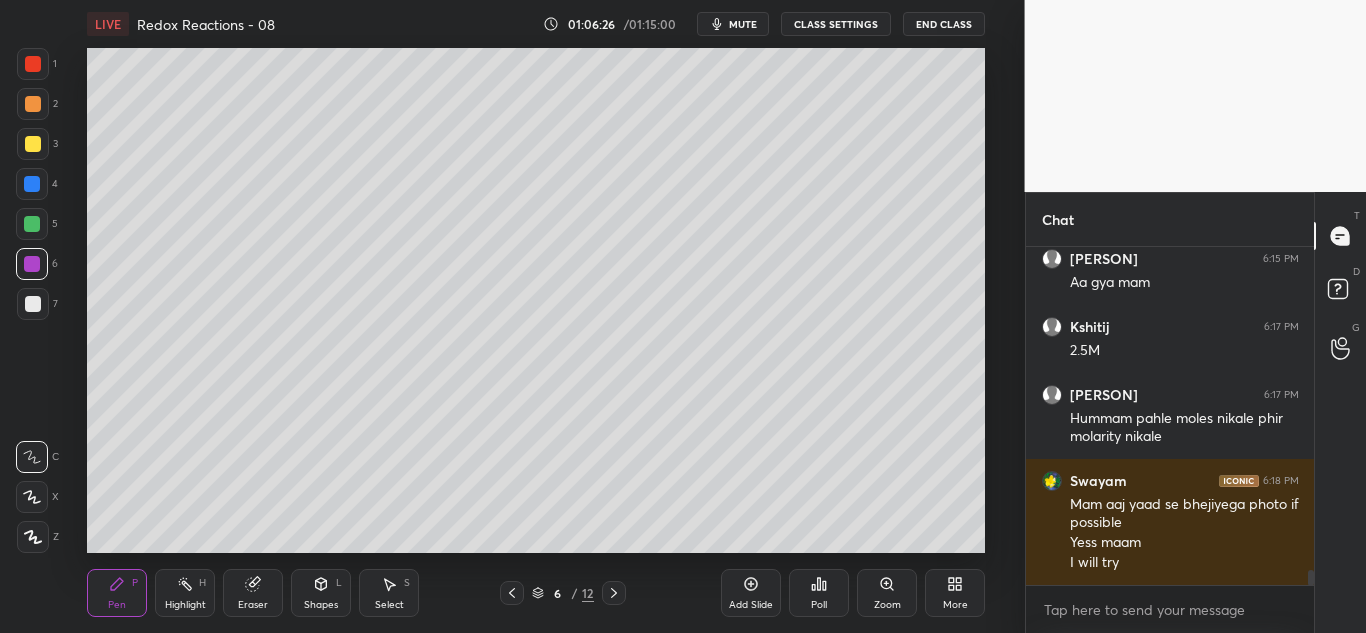 scroll, scrollTop: 7284, scrollLeft: 0, axis: vertical 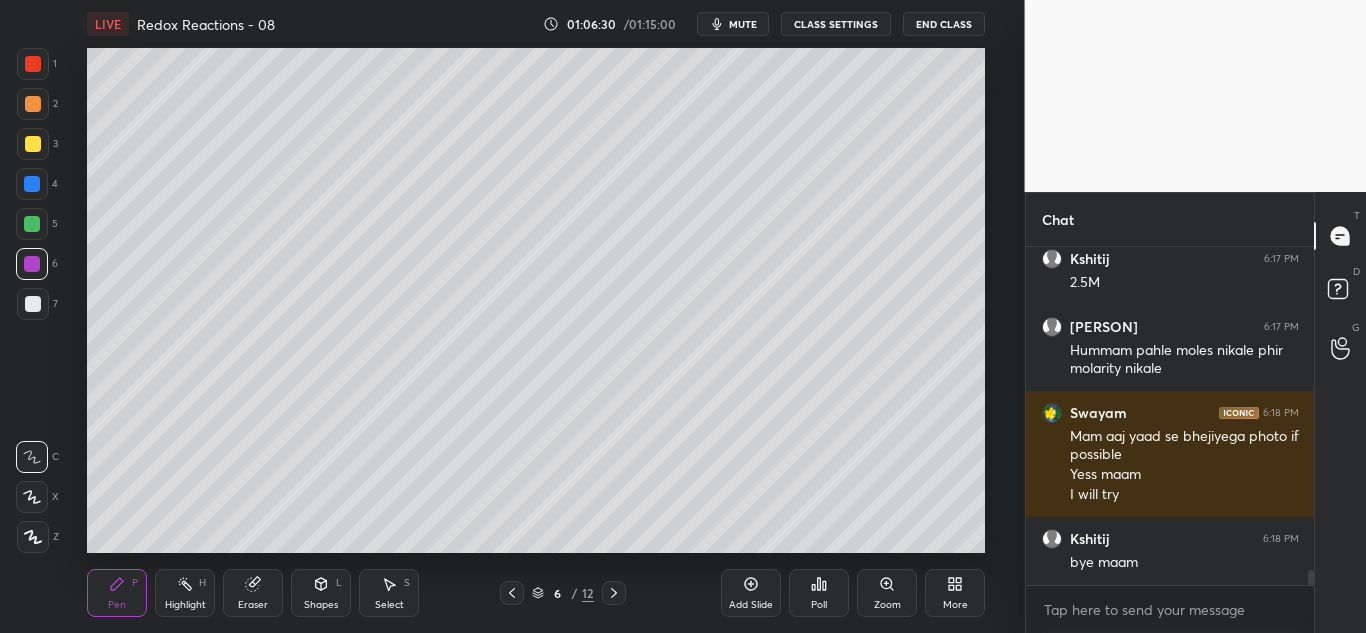 click on "End Class" at bounding box center [944, 24] 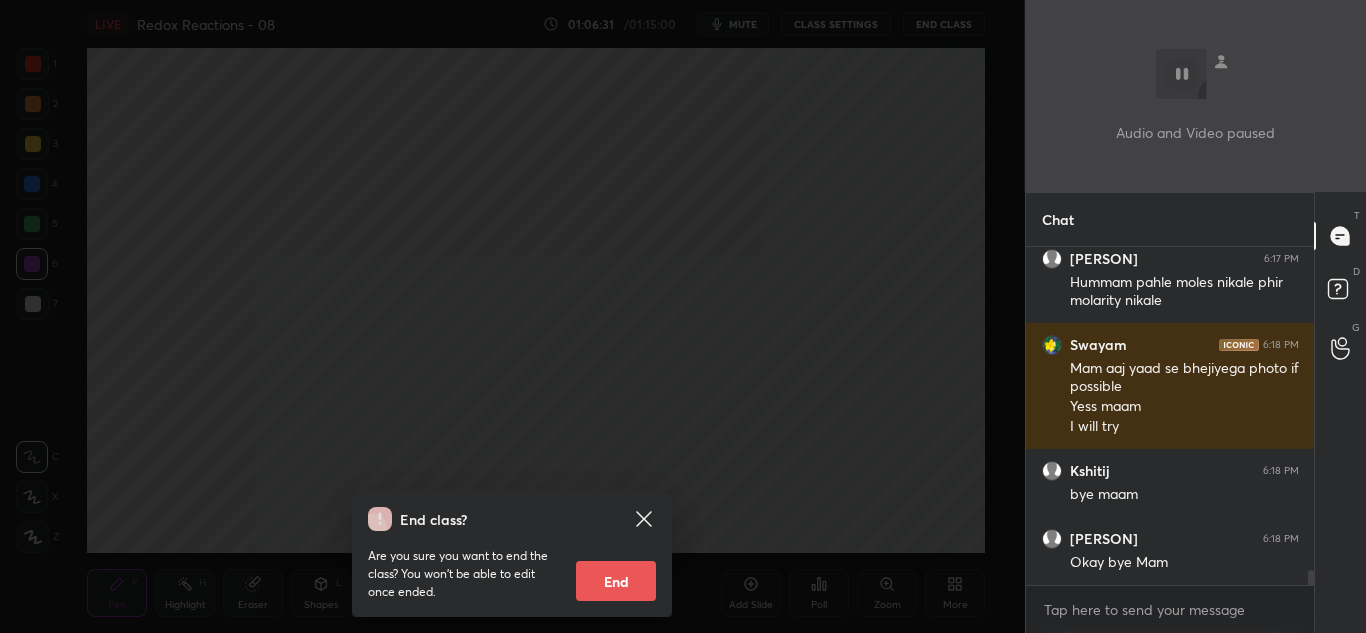 scroll, scrollTop: 7420, scrollLeft: 0, axis: vertical 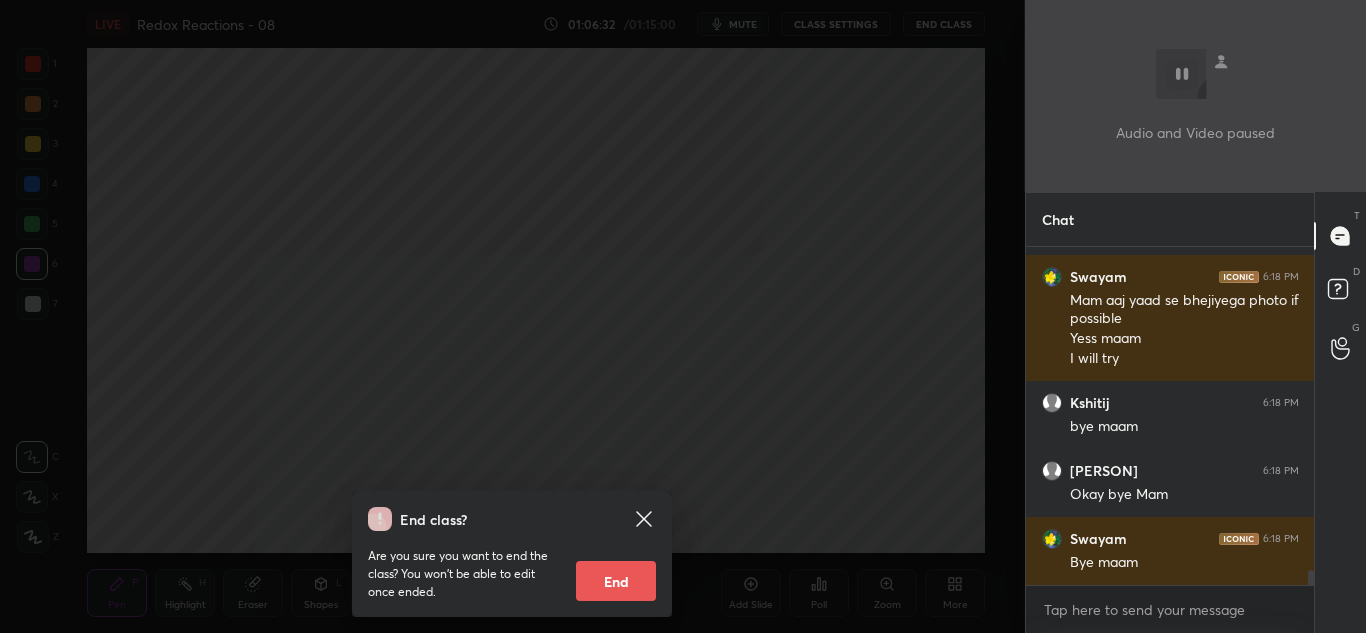 click on "End" at bounding box center [616, 581] 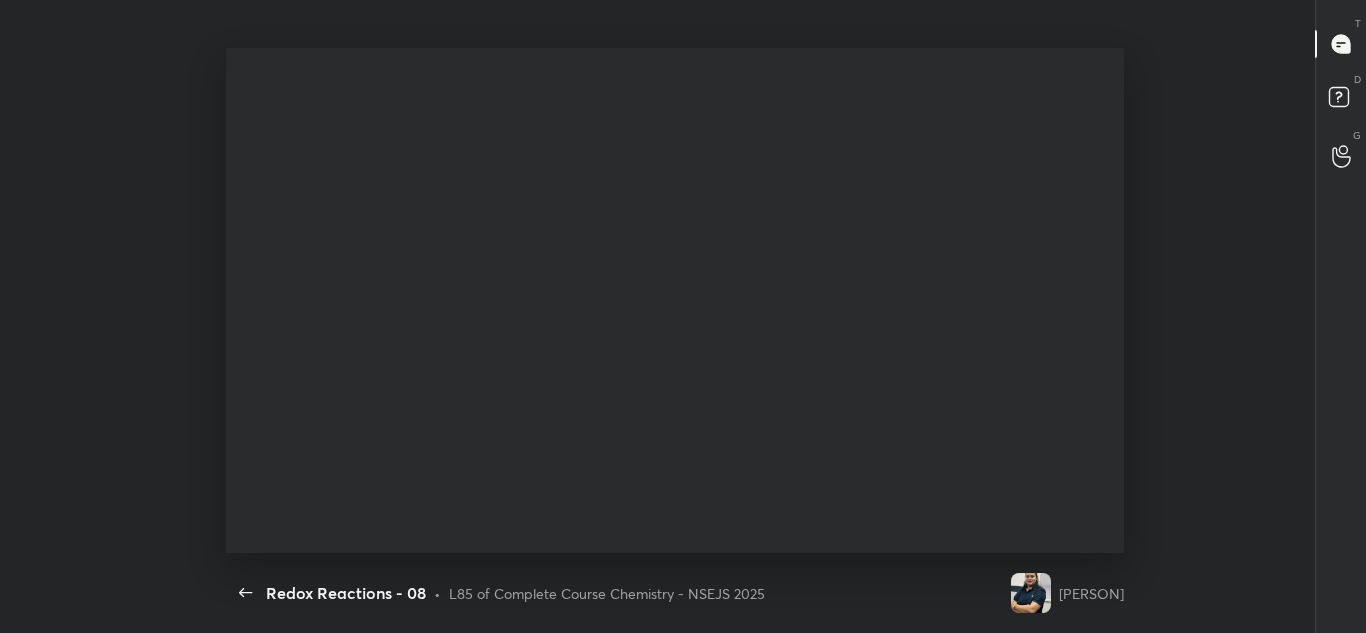 scroll, scrollTop: 99495, scrollLeft: 98991, axis: both 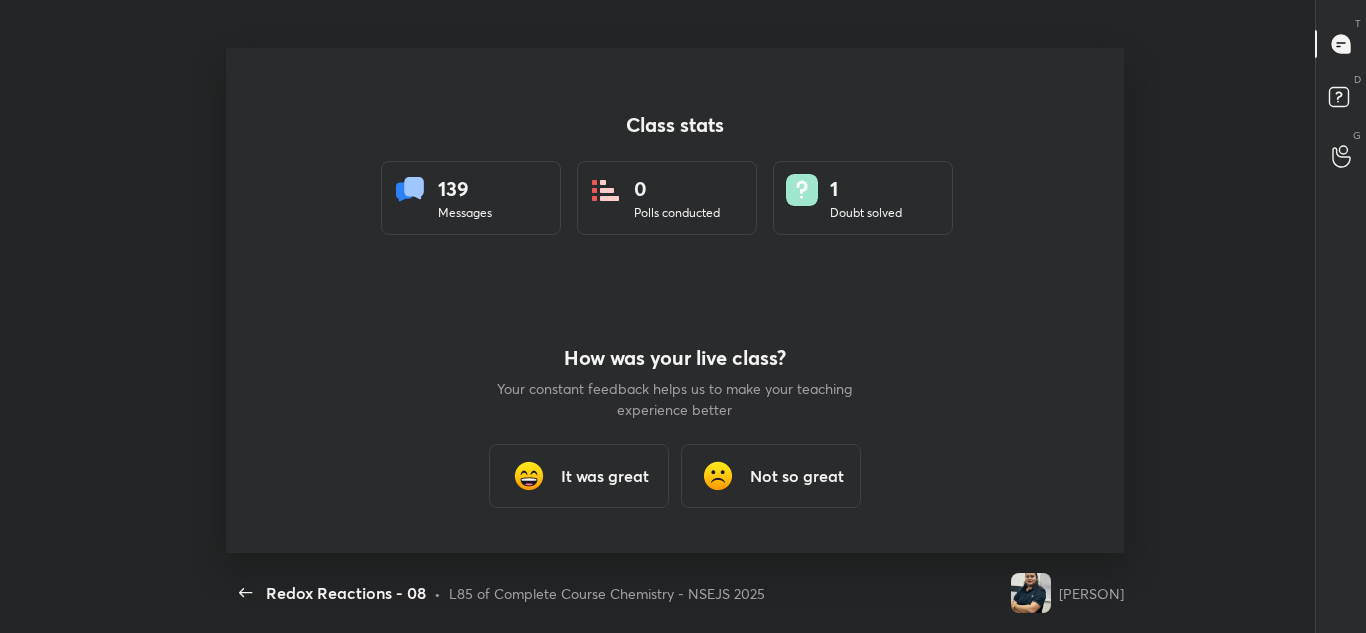 click at bounding box center (529, 476) 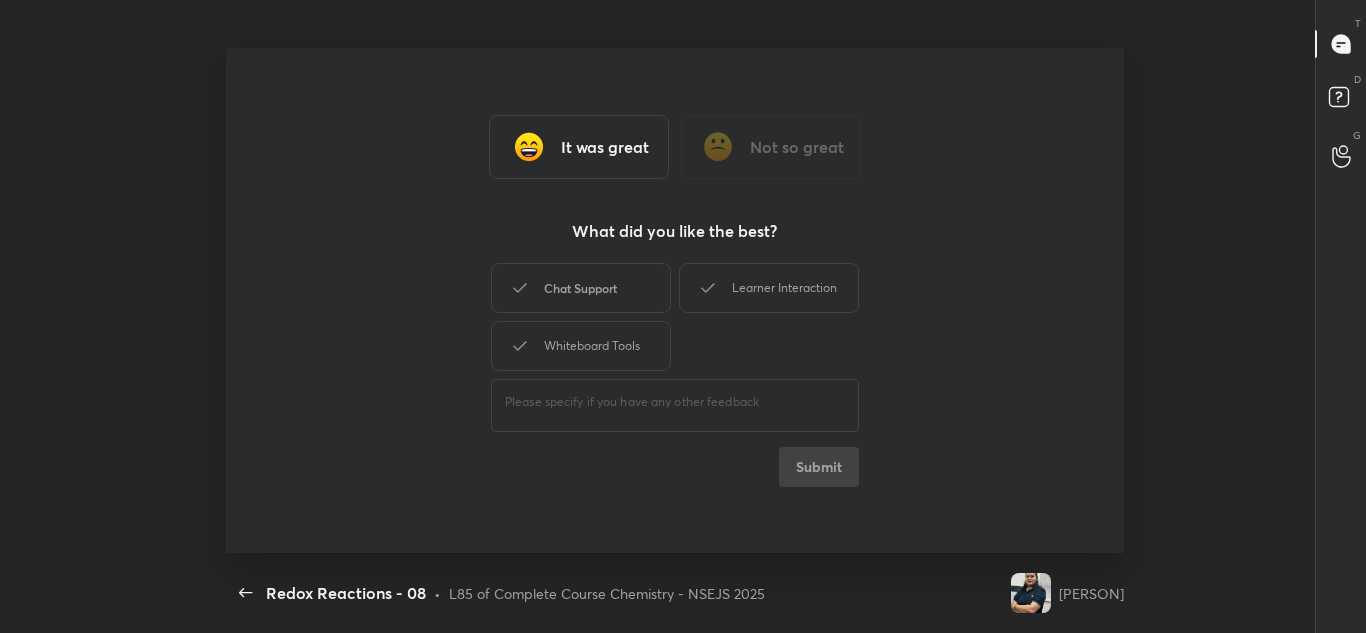 drag, startPoint x: 606, startPoint y: 288, endPoint x: 623, endPoint y: 287, distance: 17.029387 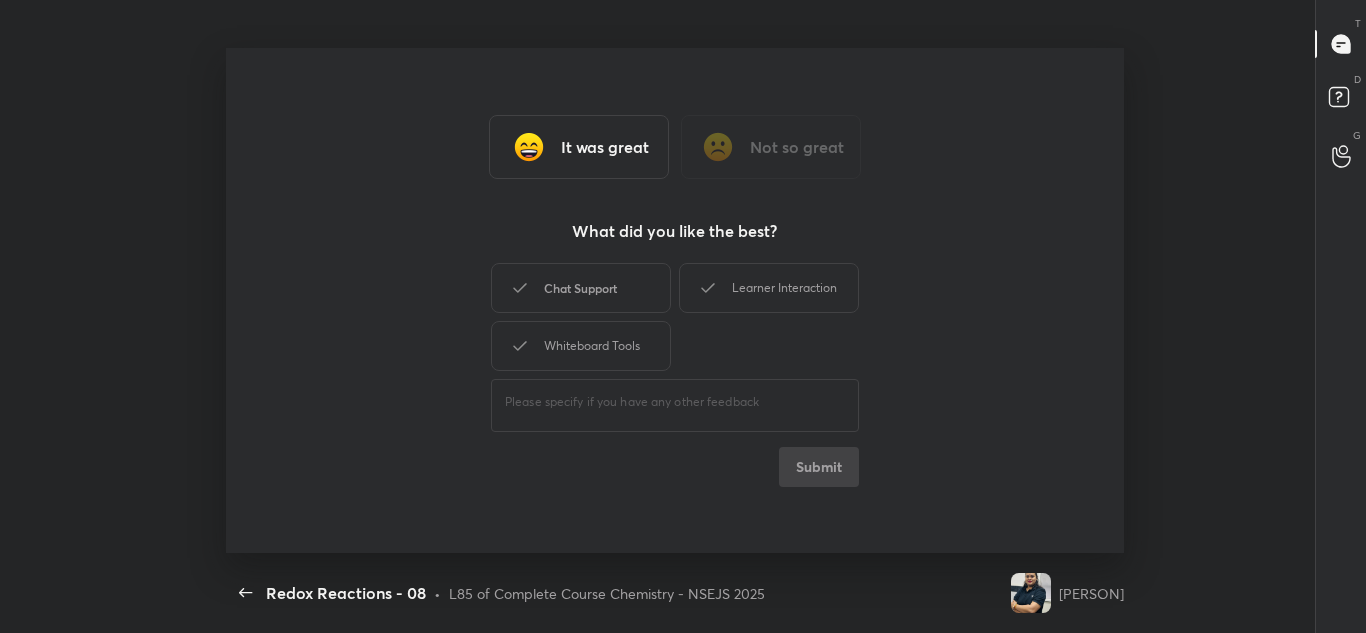 click on "Chat Support" at bounding box center (581, 288) 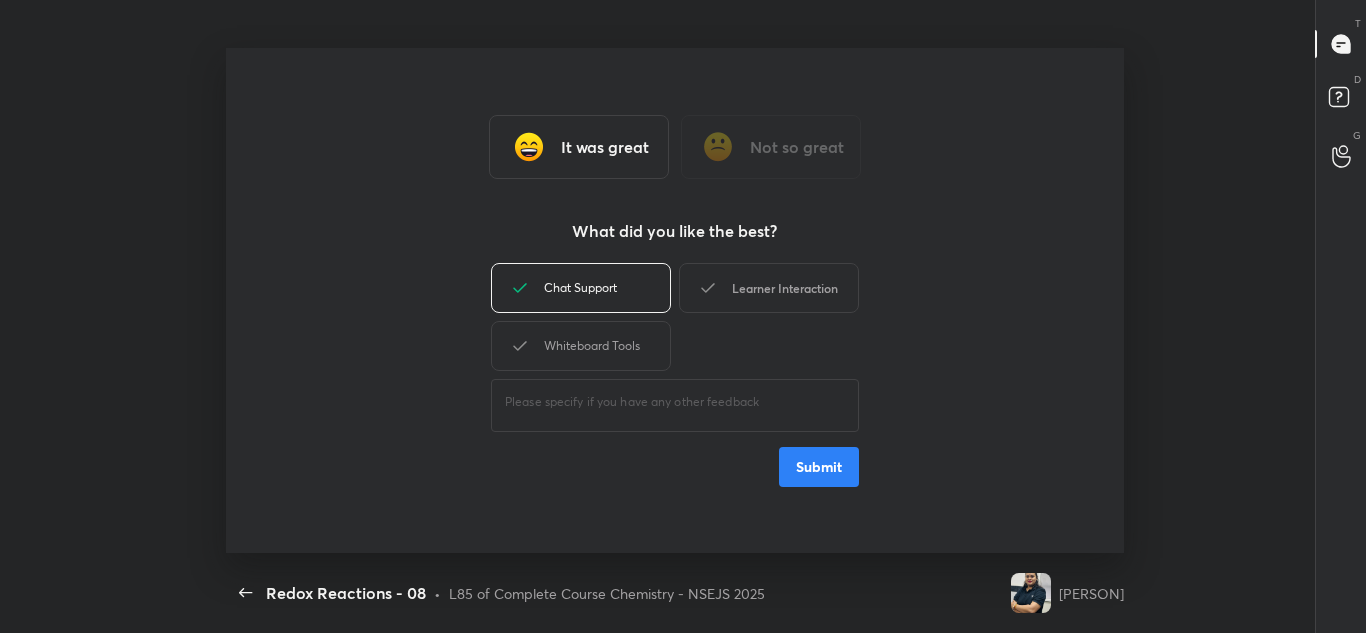 click on "Learner Interaction" at bounding box center (769, 288) 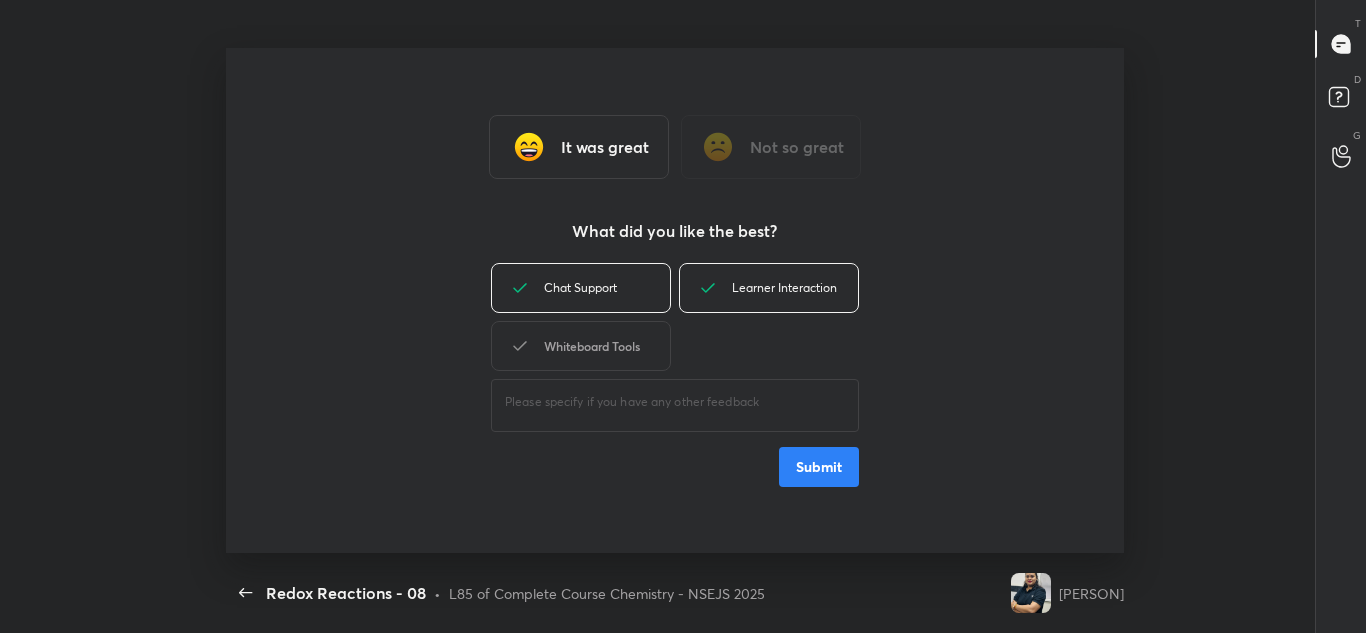 drag, startPoint x: 600, startPoint y: 368, endPoint x: 654, endPoint y: 363, distance: 54.230988 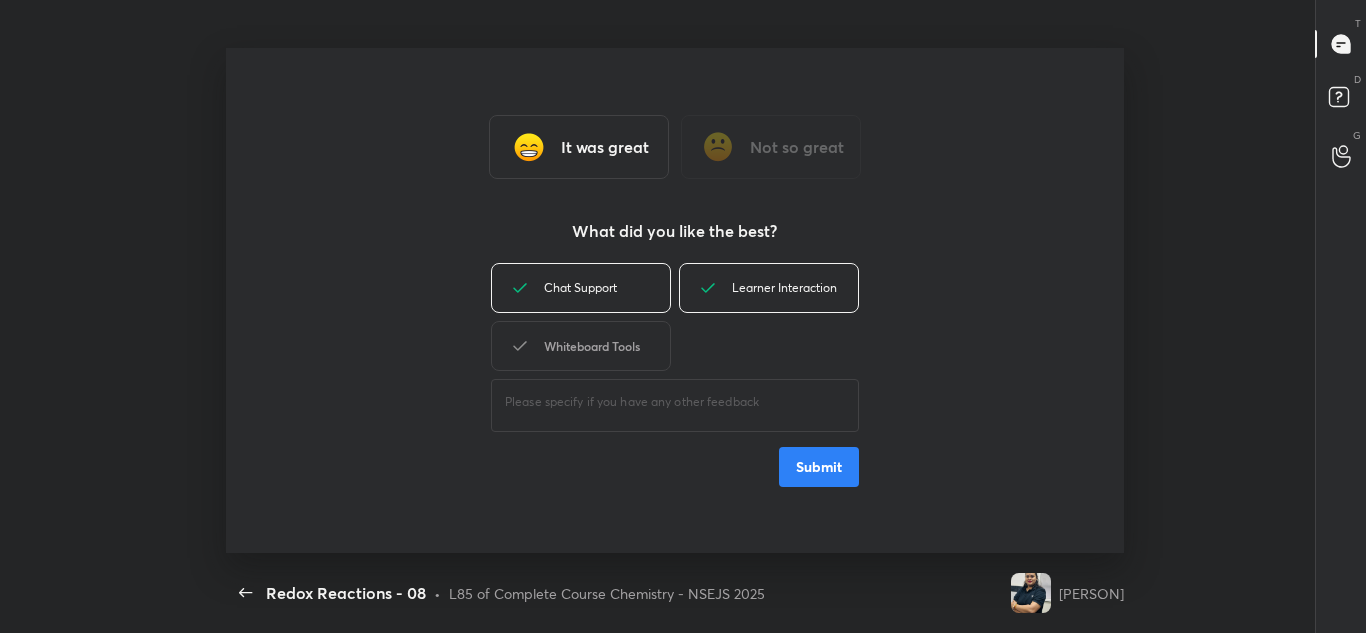 click on "Whiteboard Tools" at bounding box center [581, 346] 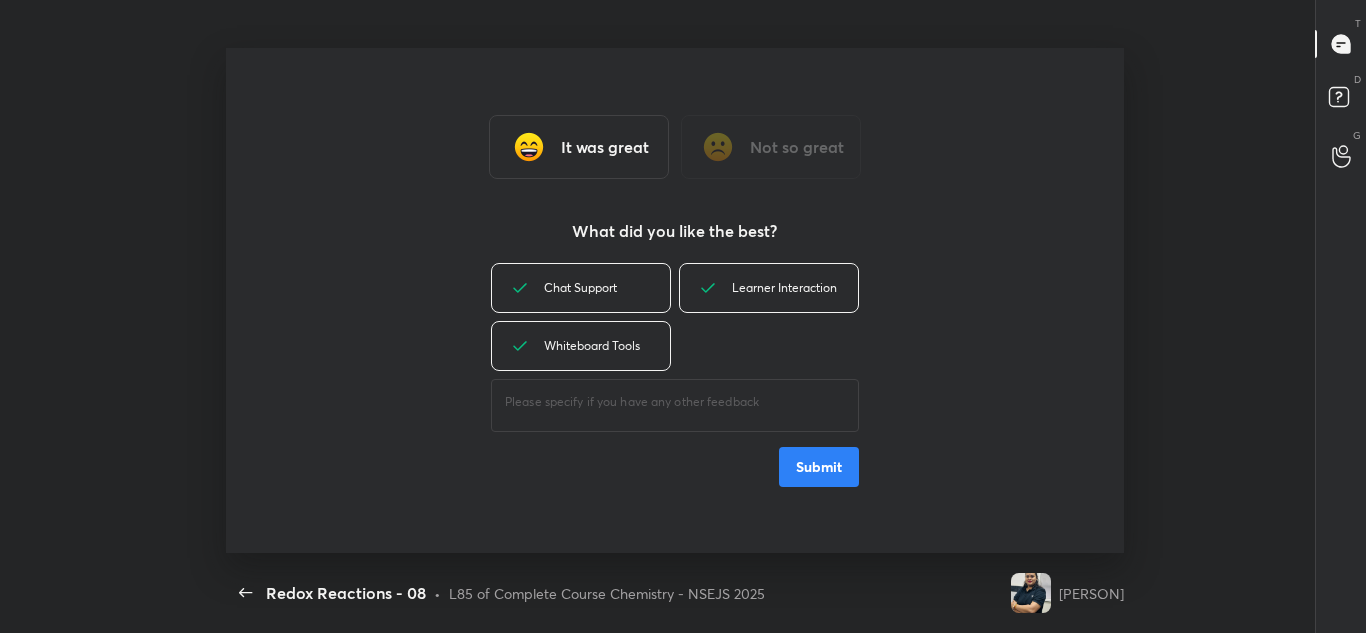 click on "Submit" at bounding box center (819, 467) 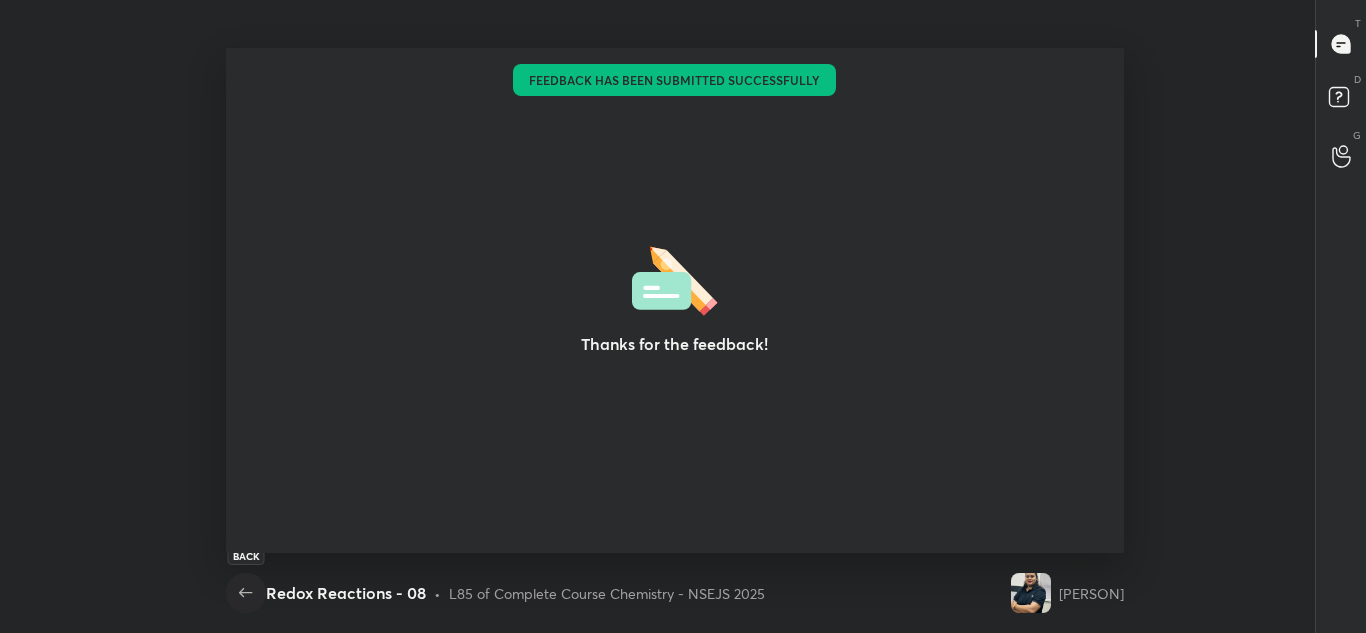 click 